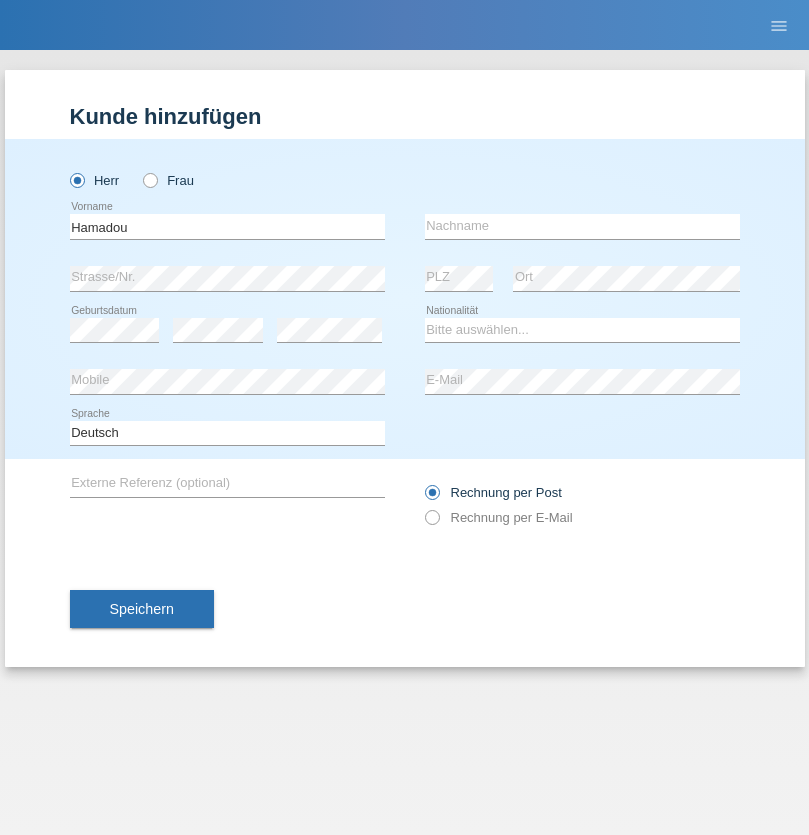 scroll, scrollTop: 0, scrollLeft: 0, axis: both 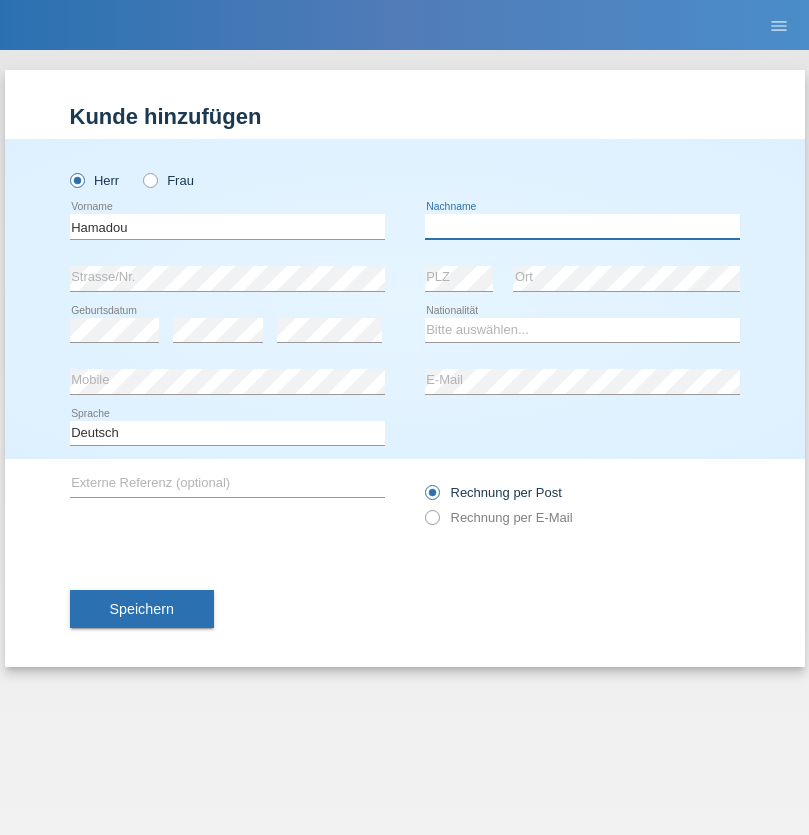 click at bounding box center [582, 226] 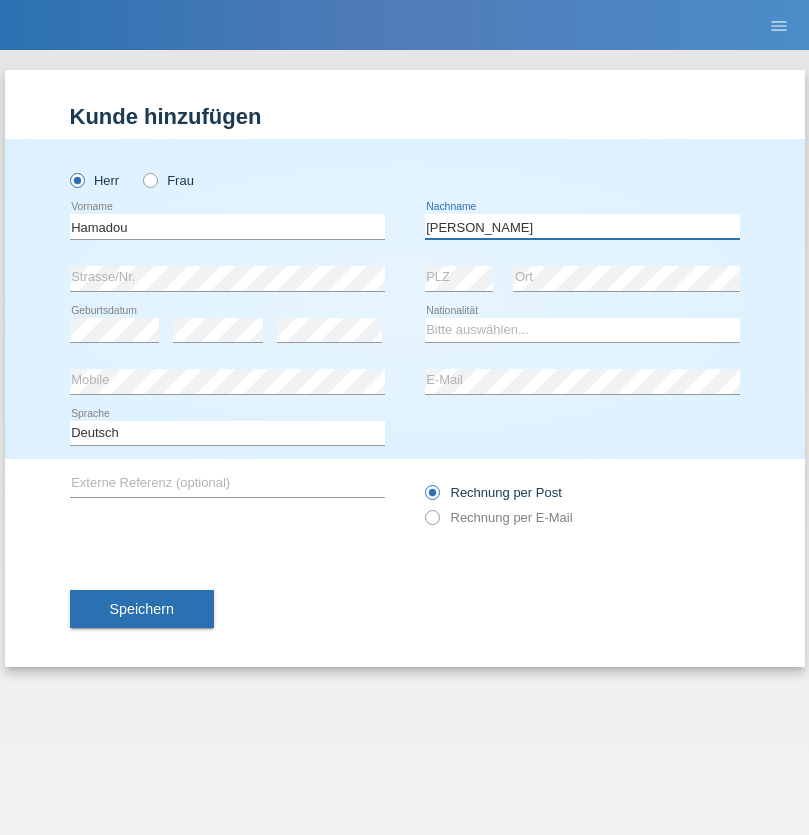 type on "[PERSON_NAME]" 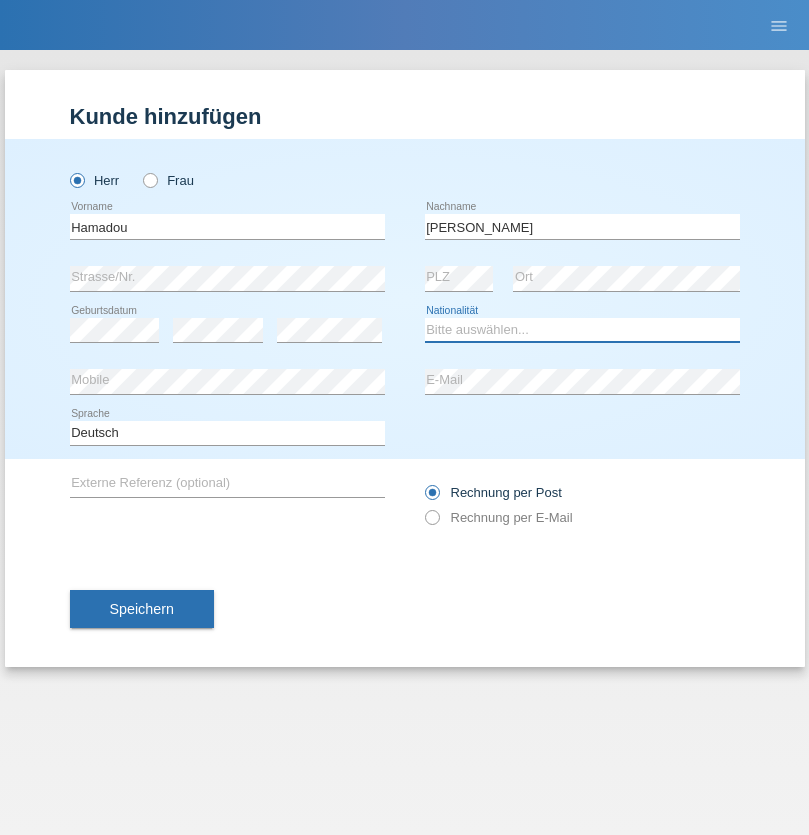 select on "CH" 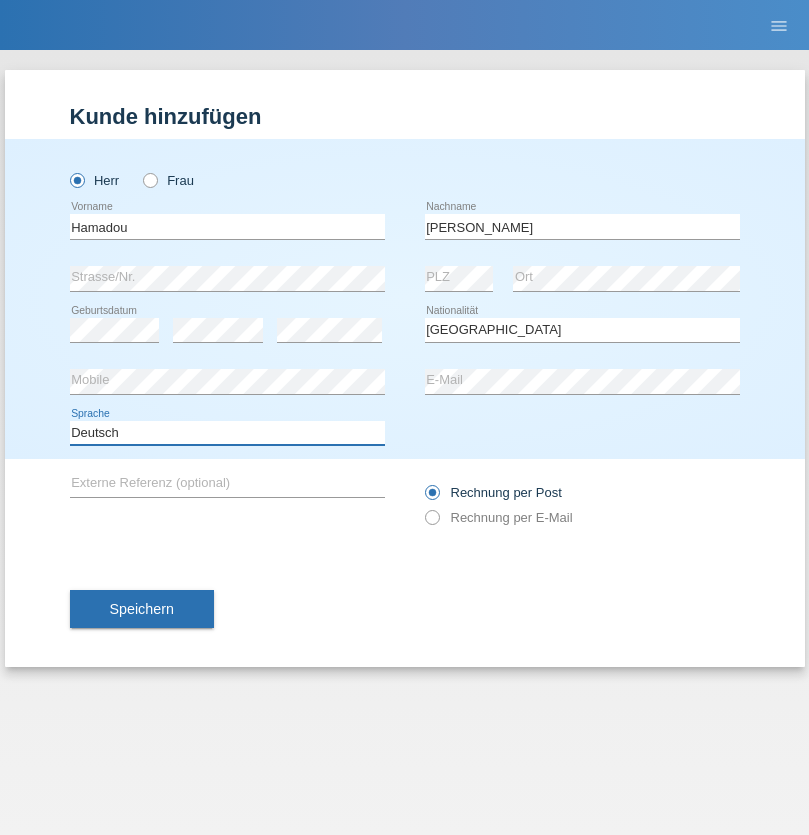 select on "en" 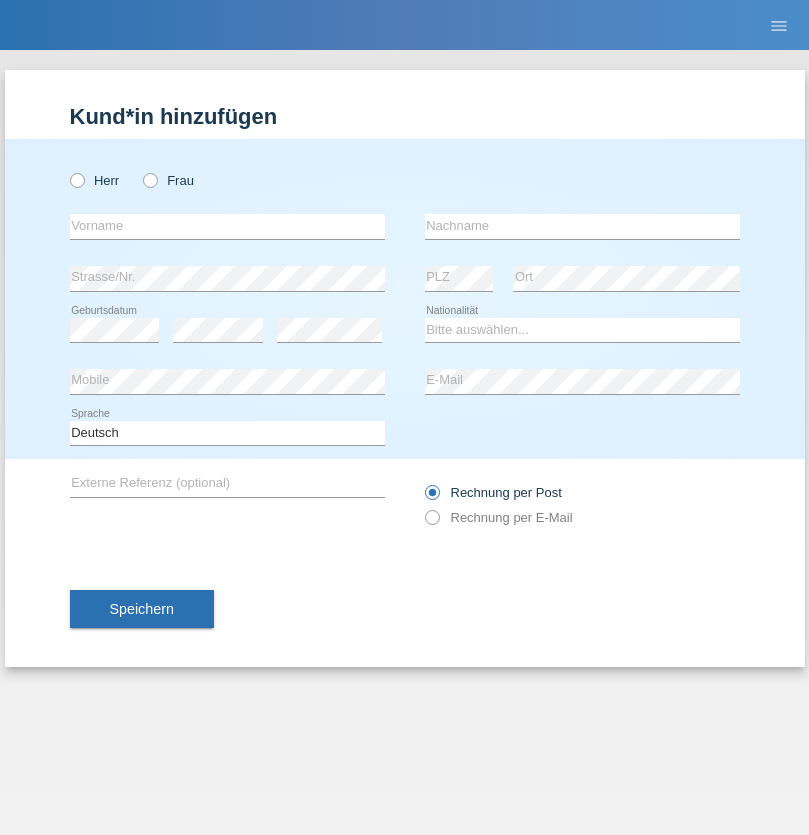 scroll, scrollTop: 0, scrollLeft: 0, axis: both 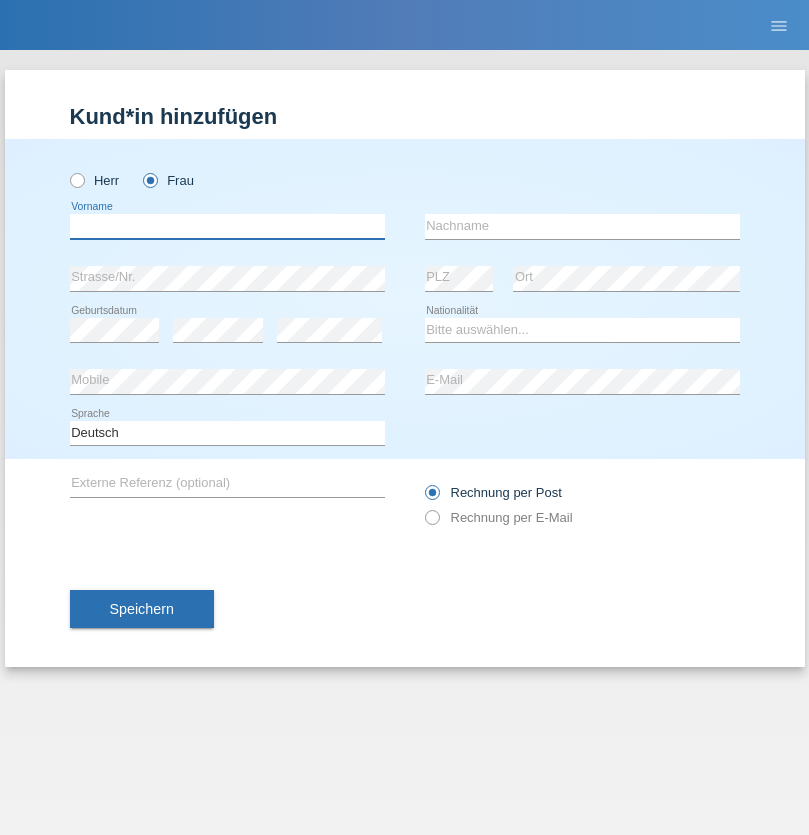 click at bounding box center (227, 226) 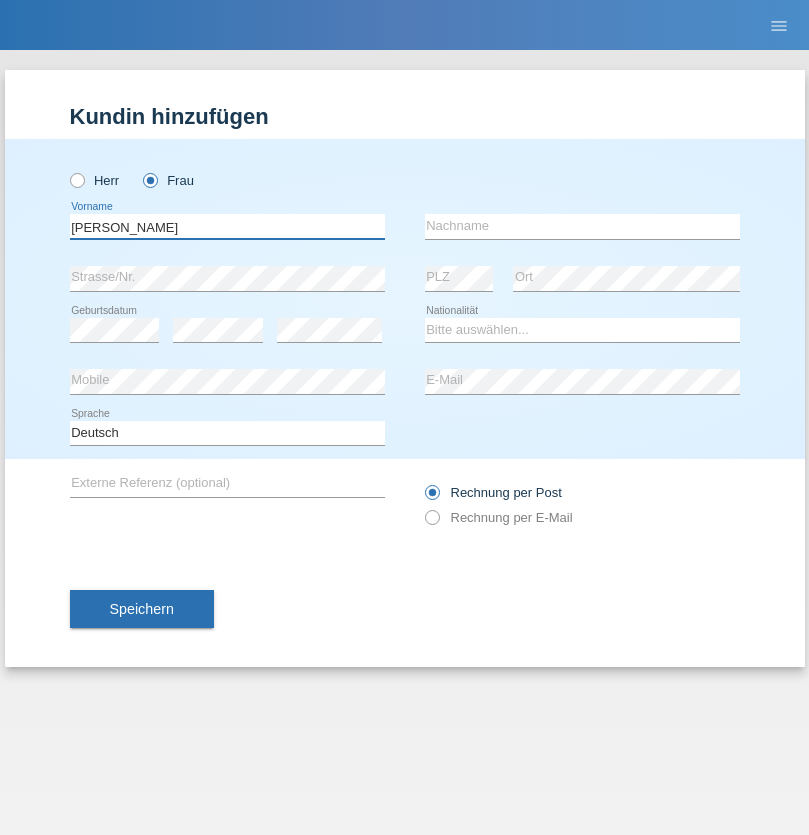type on "Patrick" 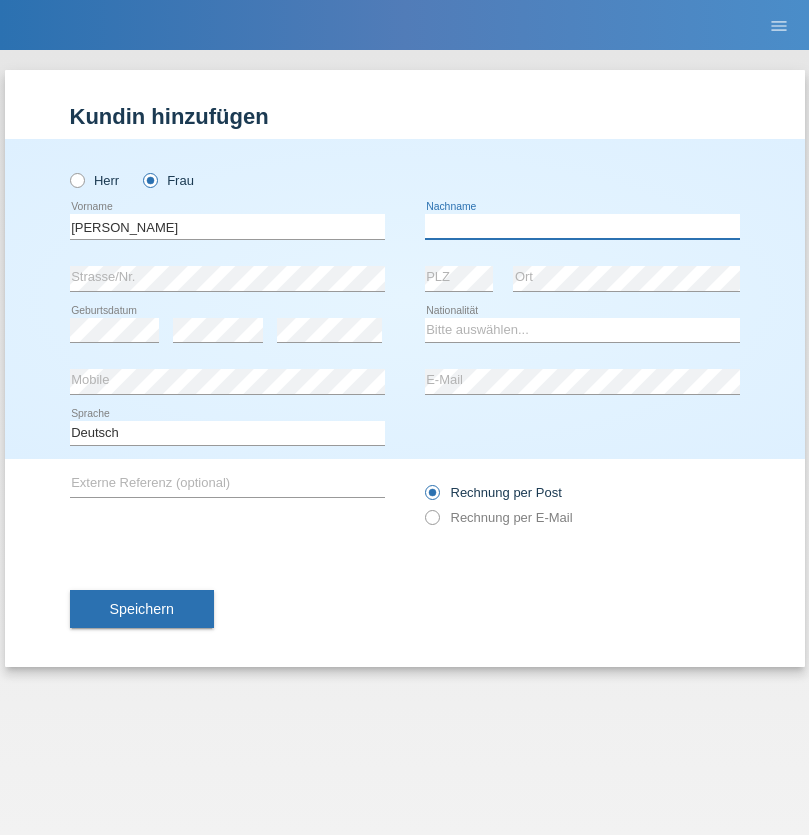 click at bounding box center (582, 226) 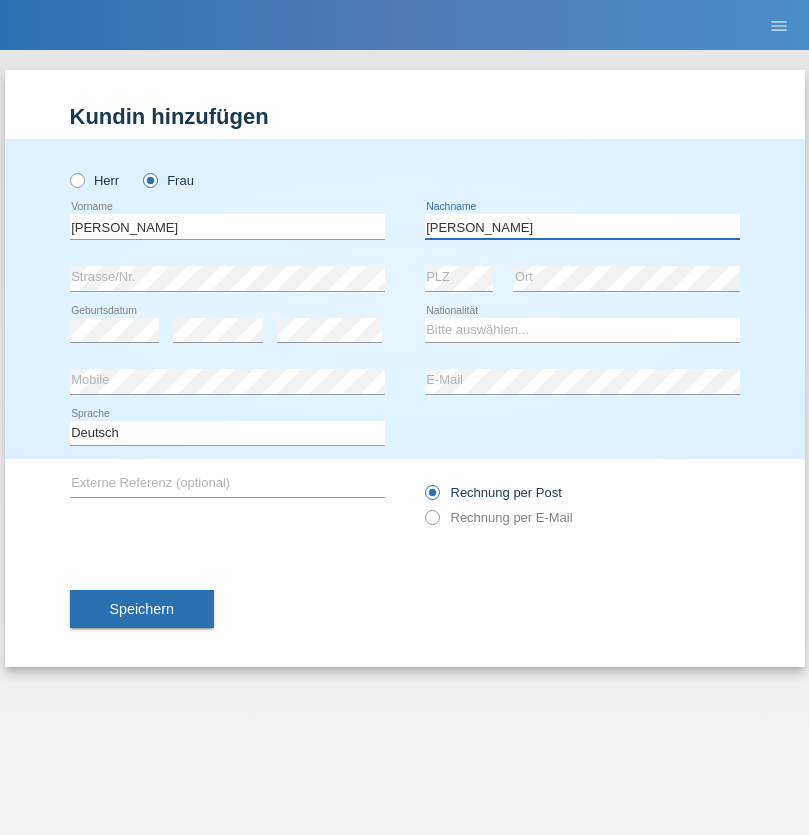 type on "[PERSON_NAME]" 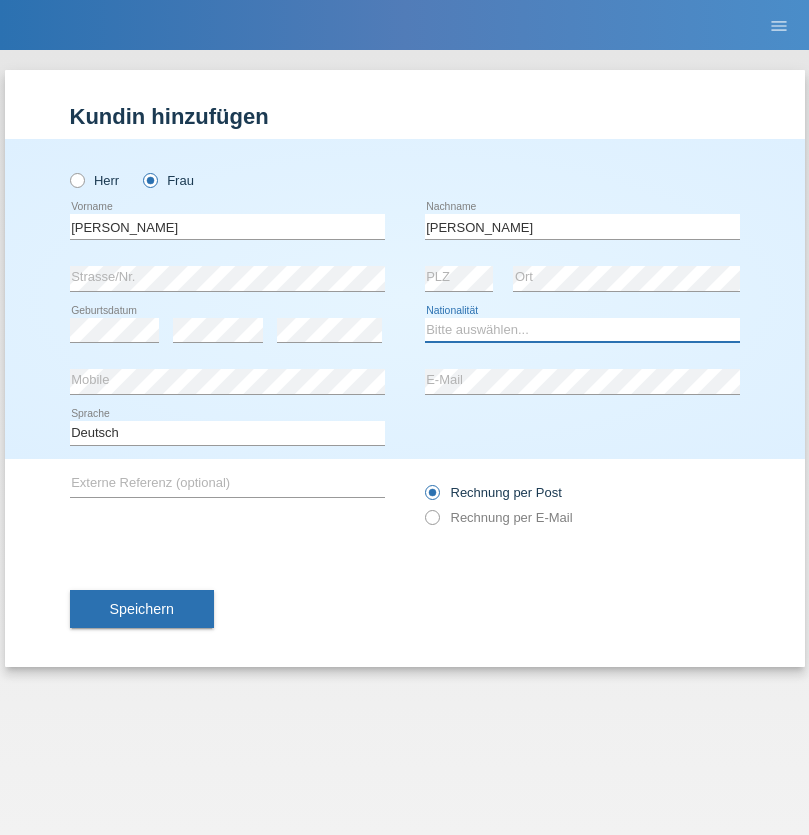 select on "CH" 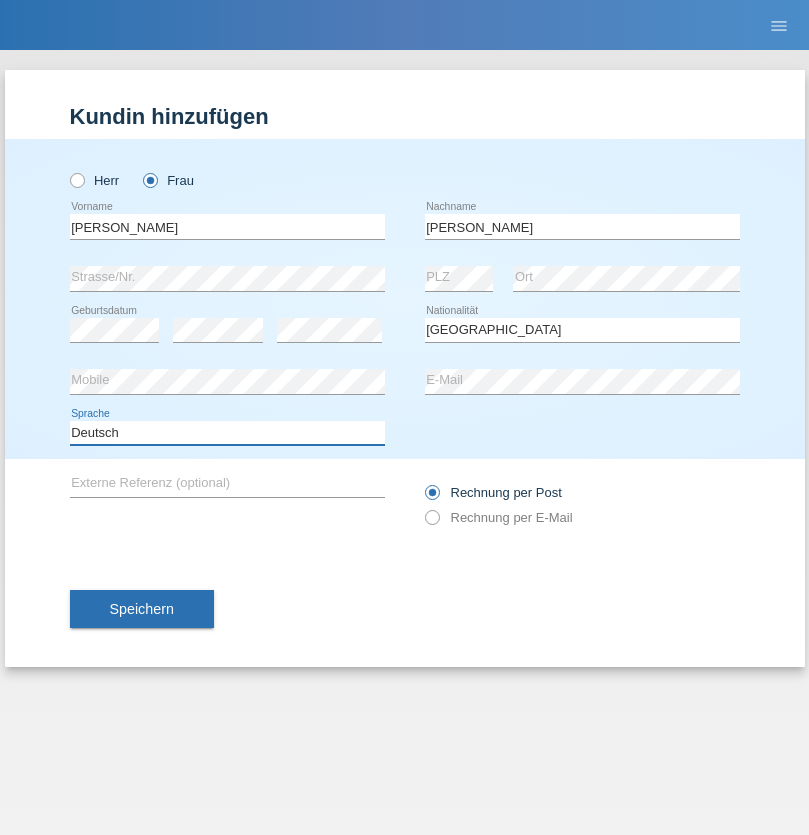 select on "en" 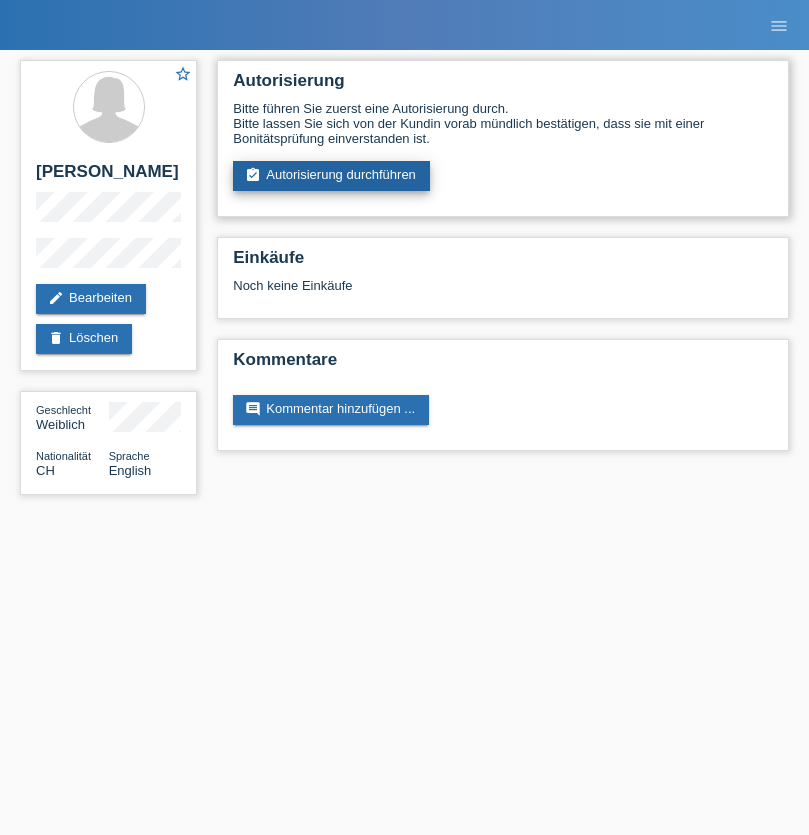 click on "assignment_turned_in  Autorisierung durchführen" at bounding box center (331, 176) 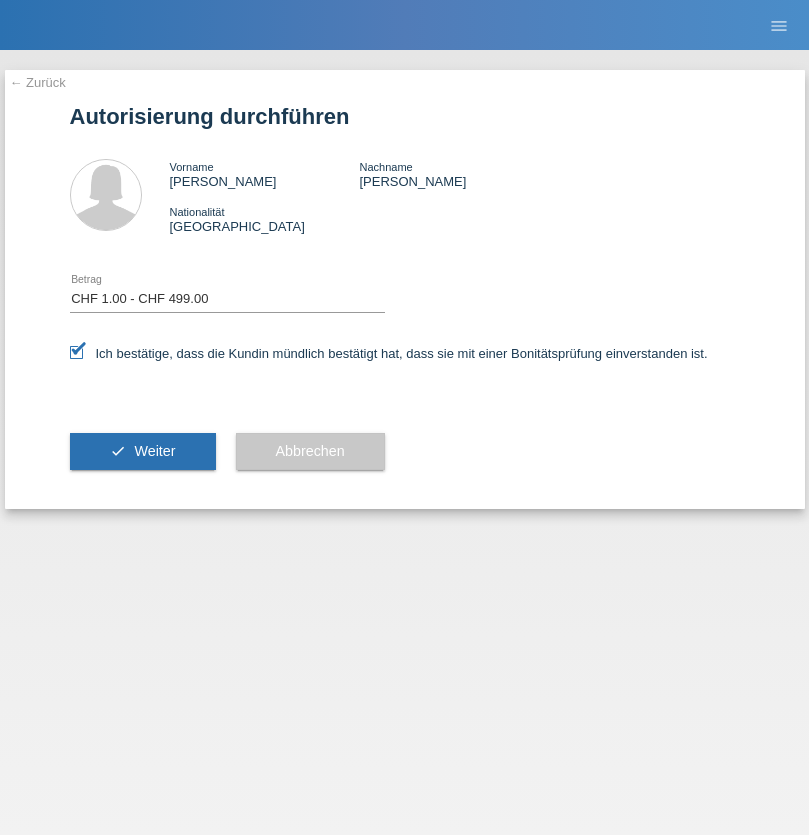 select on "1" 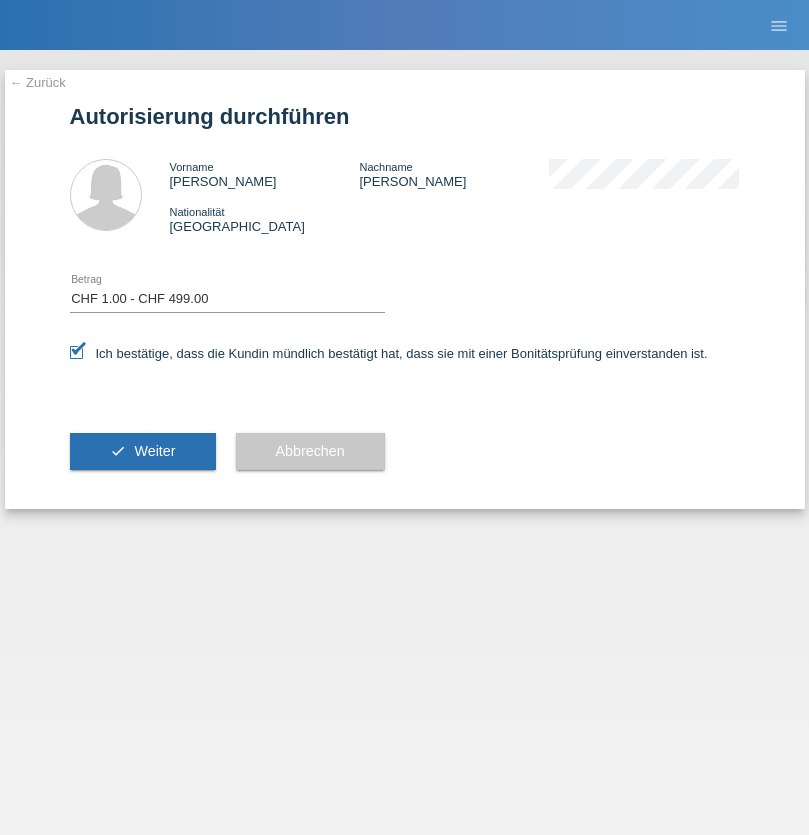 scroll, scrollTop: 0, scrollLeft: 0, axis: both 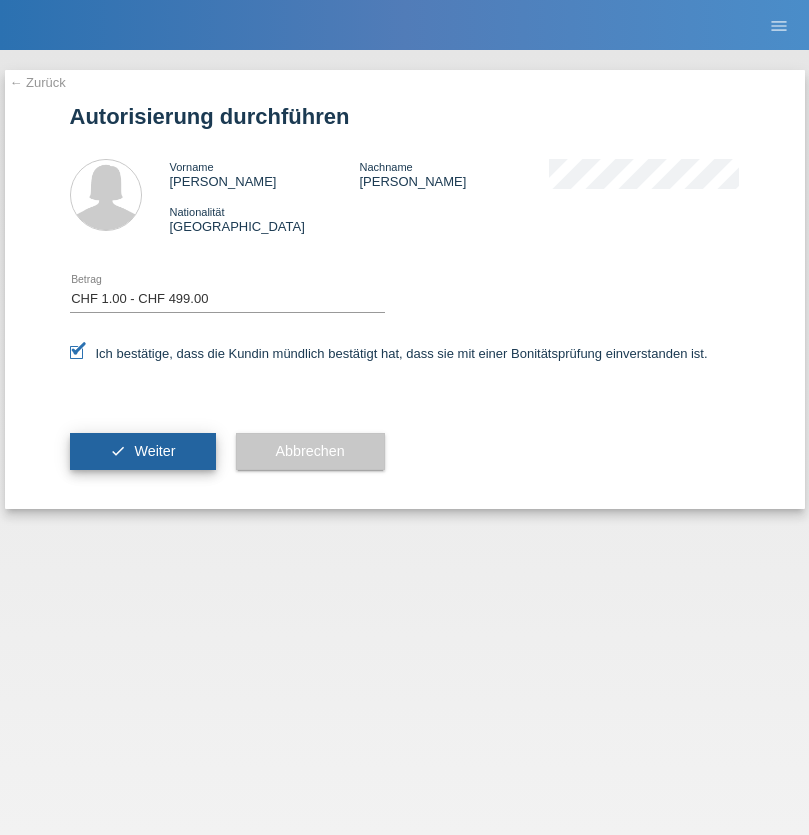 click on "Weiter" at bounding box center (154, 451) 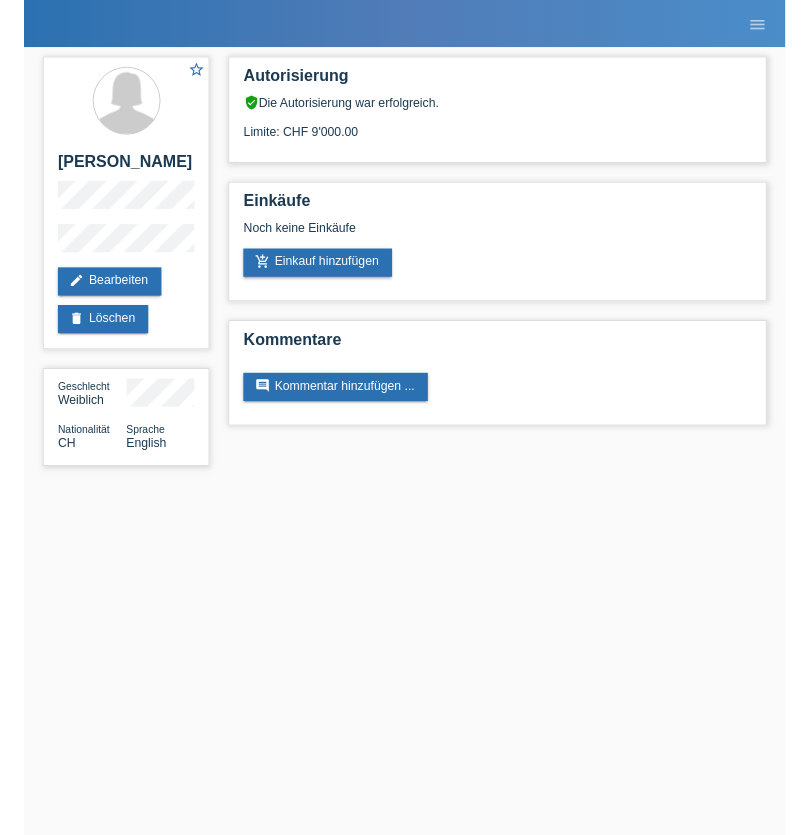 scroll, scrollTop: 0, scrollLeft: 0, axis: both 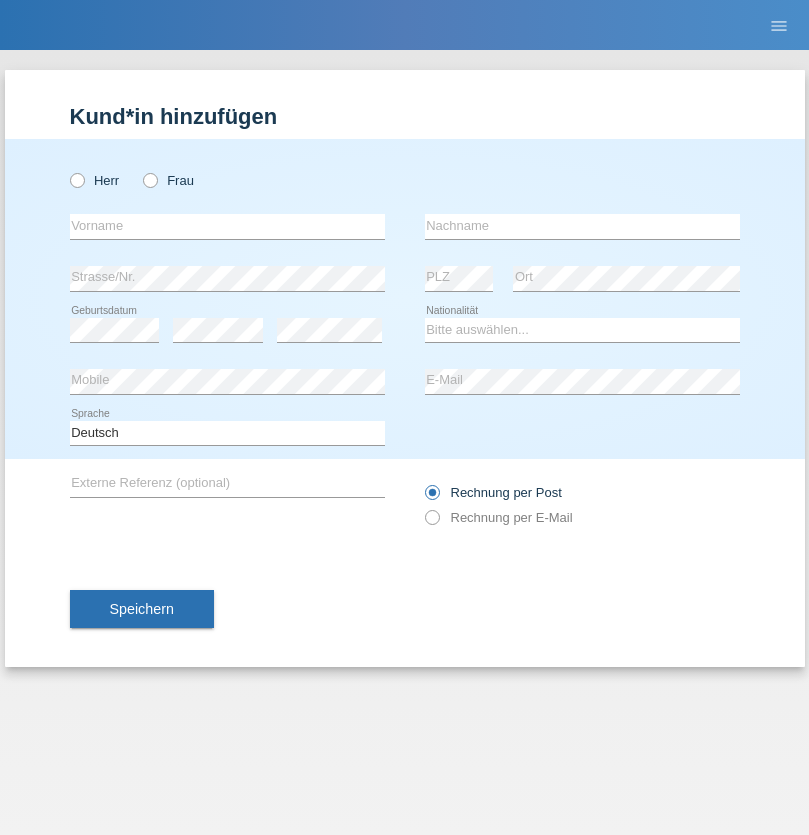 radio on "true" 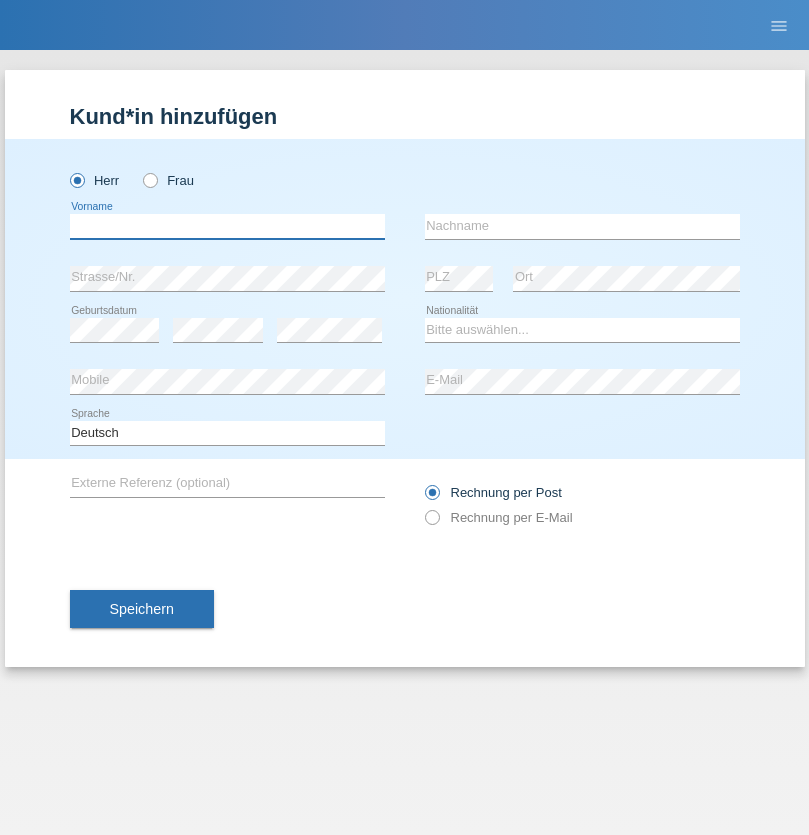 click at bounding box center [227, 226] 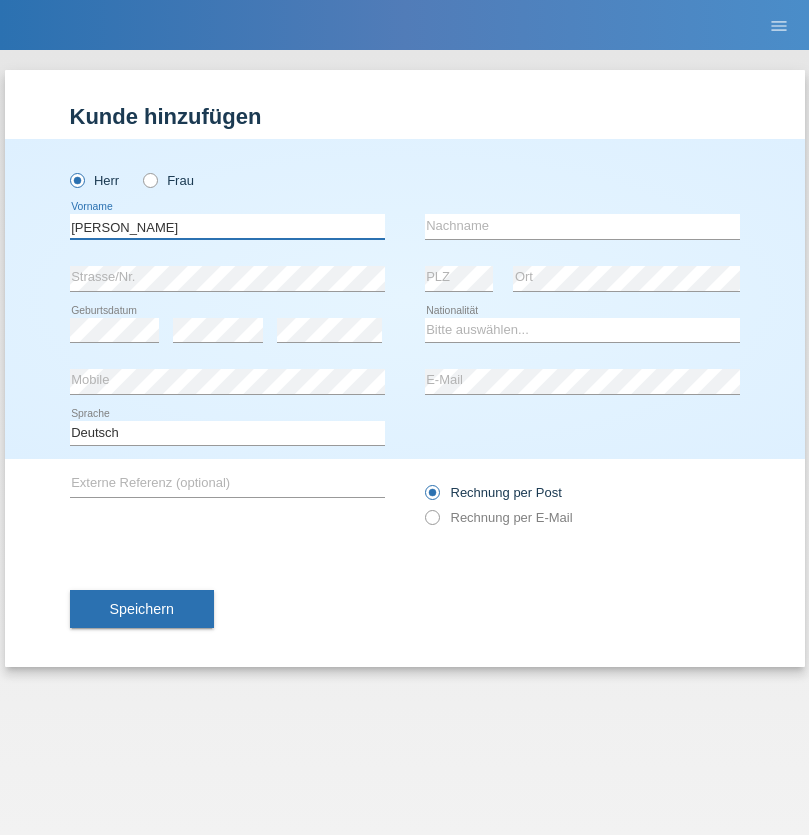 type on "[PERSON_NAME]" 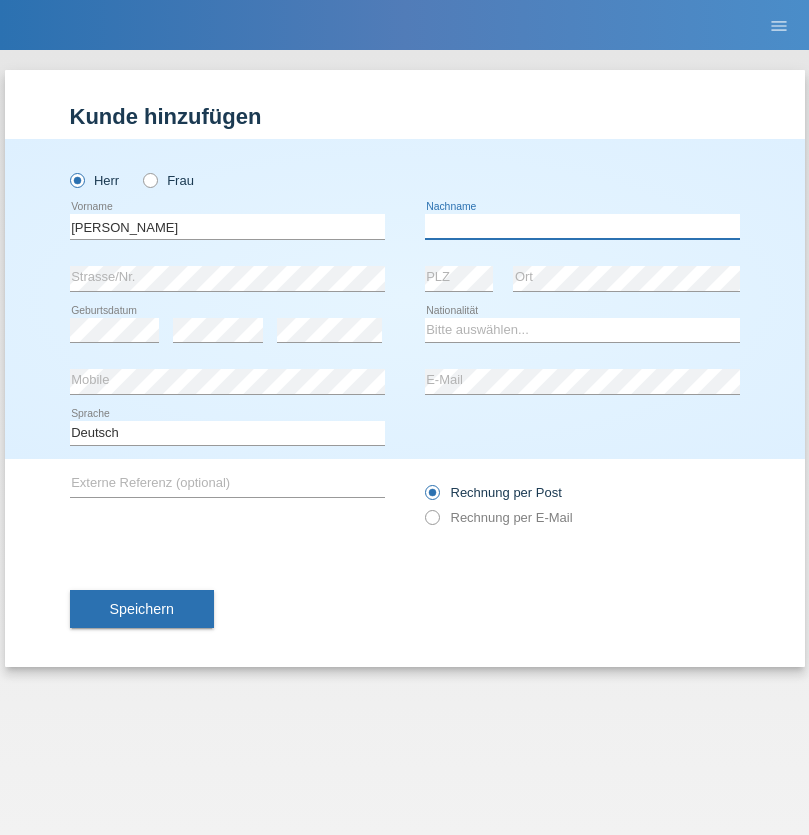 click at bounding box center (582, 226) 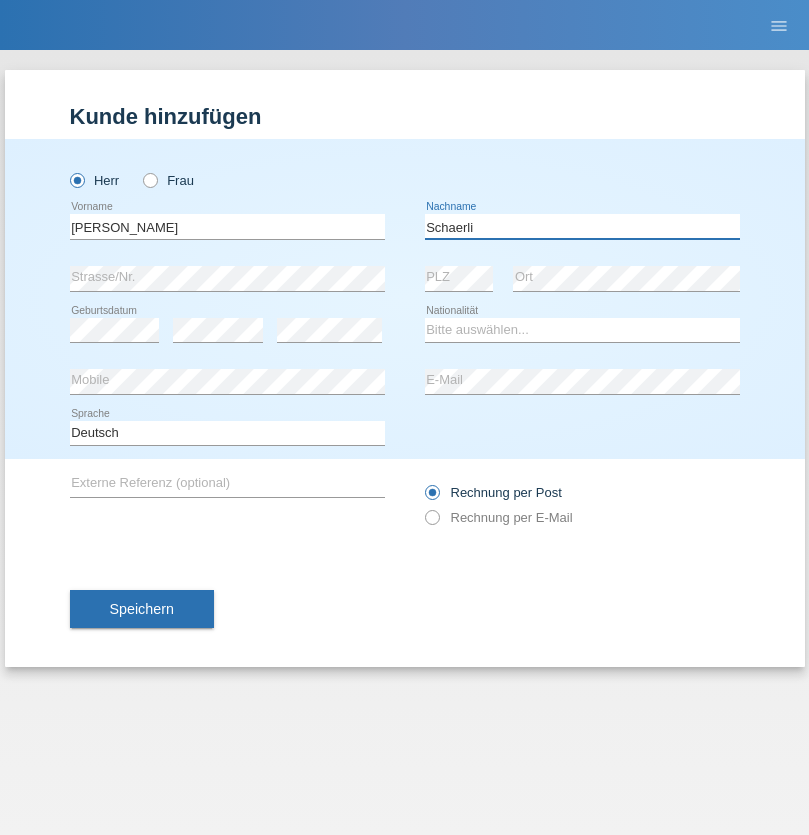 type on "Schaerli" 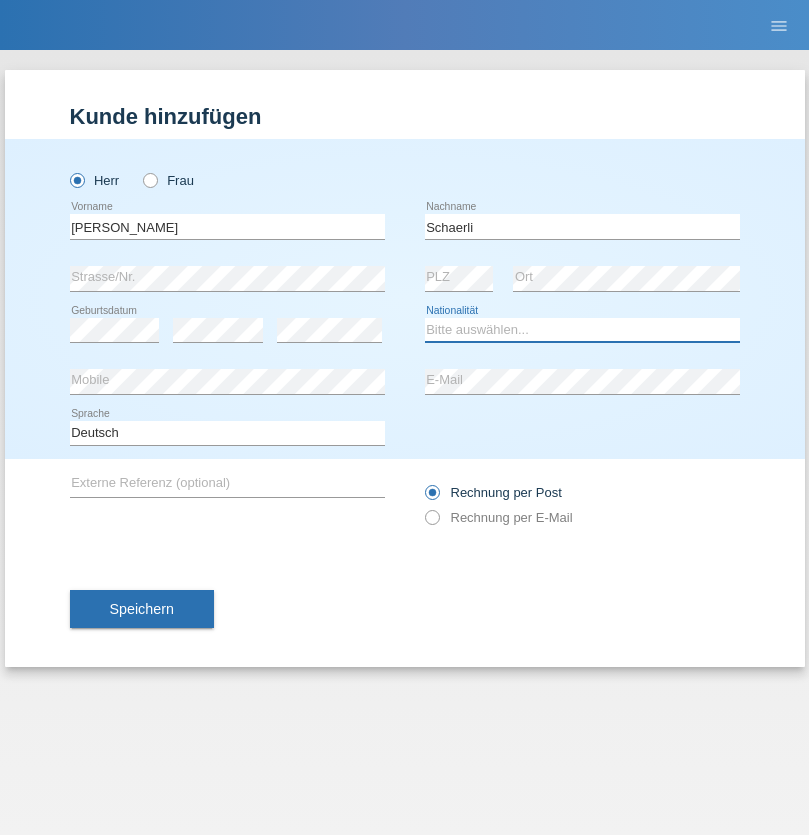 select on "CH" 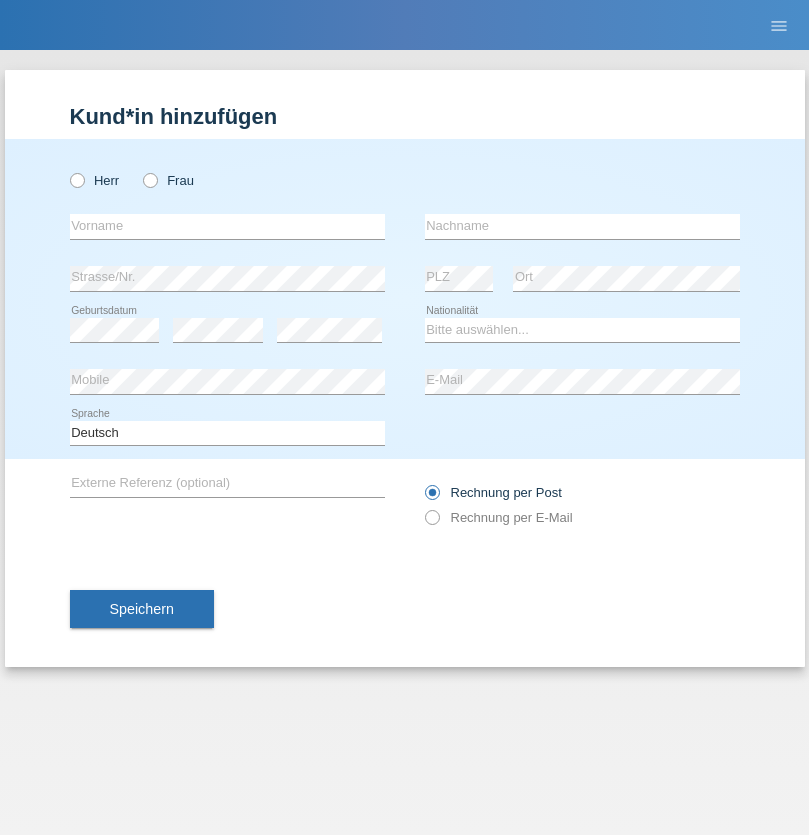 scroll, scrollTop: 0, scrollLeft: 0, axis: both 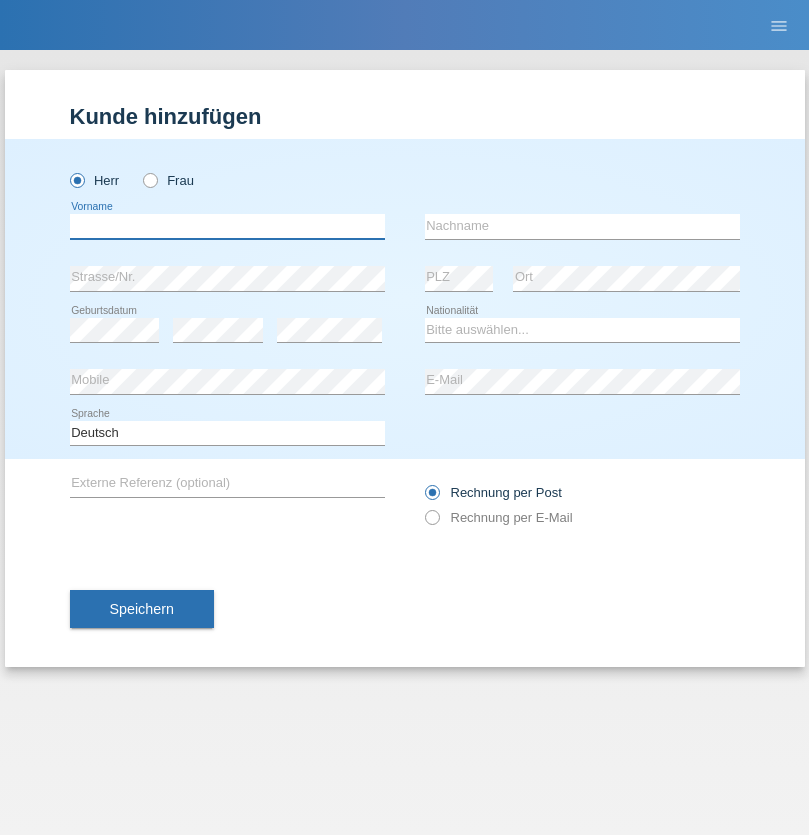 click at bounding box center (227, 226) 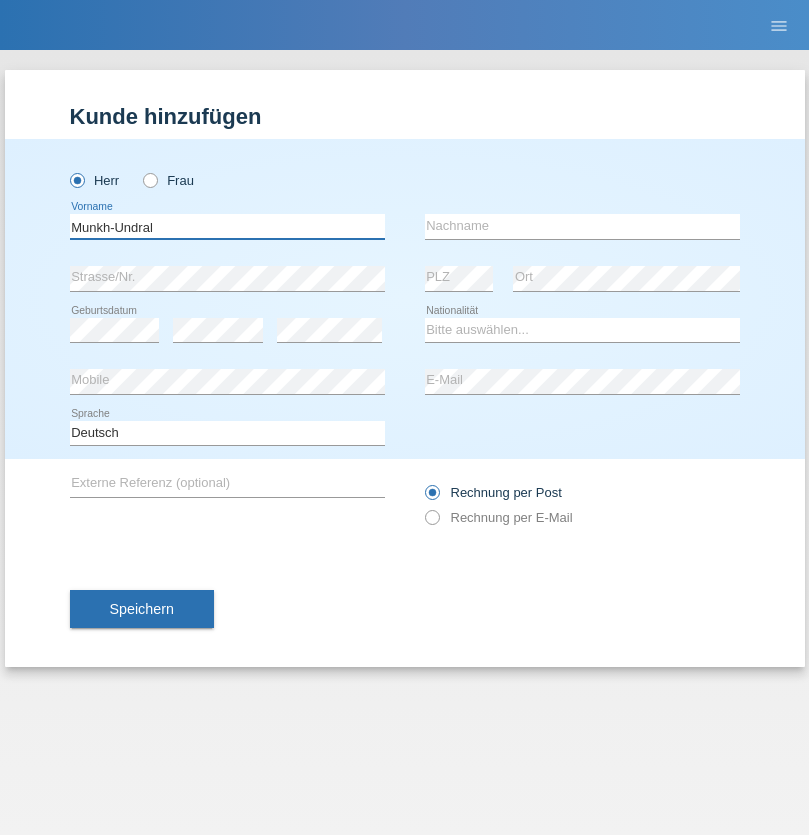 type on "Munkh-Undral" 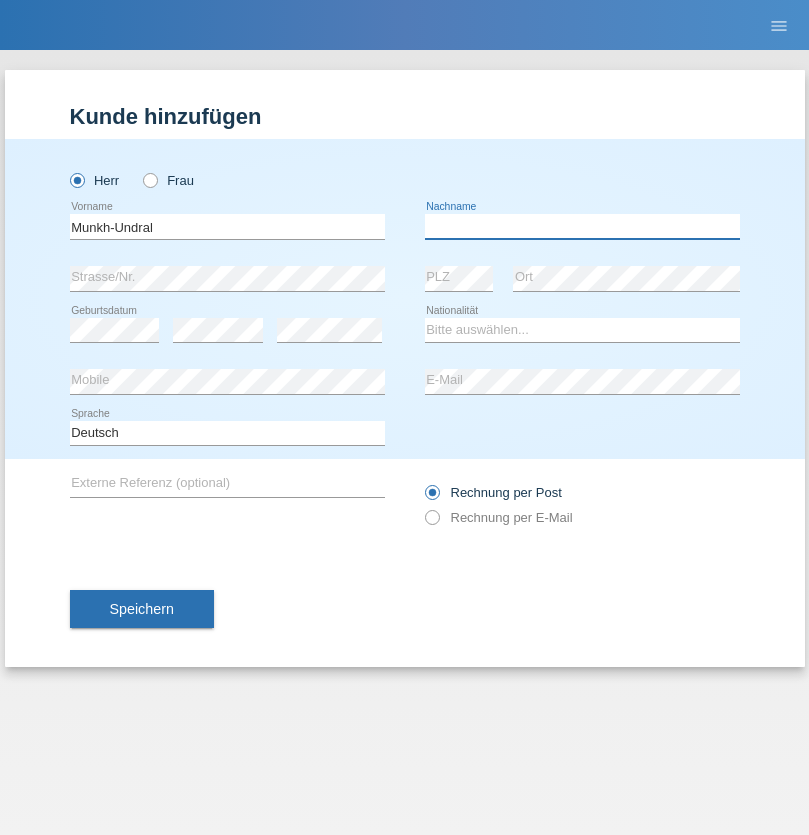click at bounding box center (582, 226) 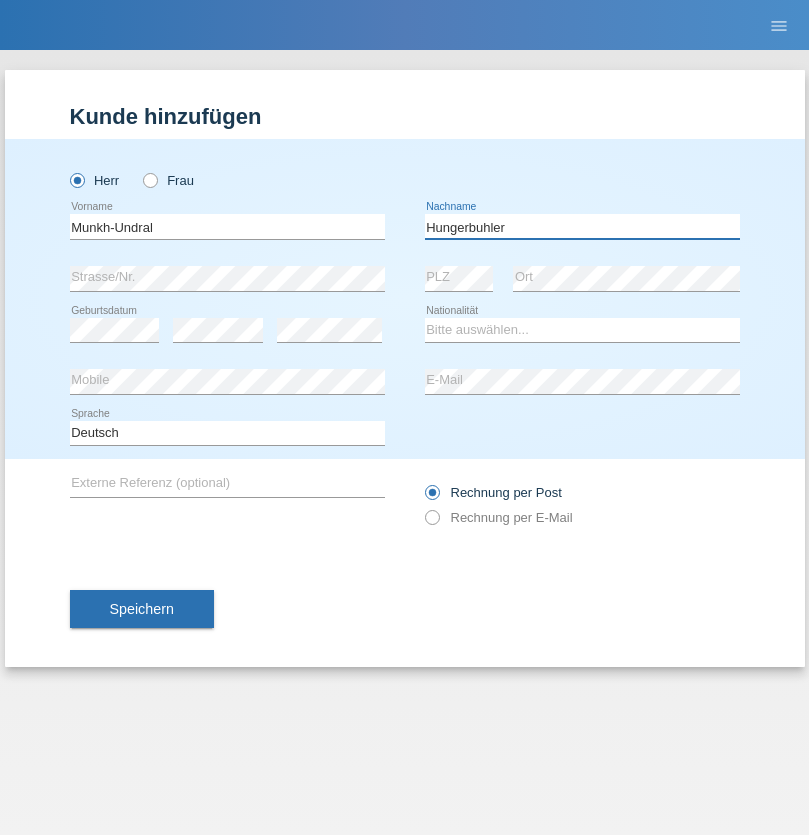 type on "Hungerbuhler" 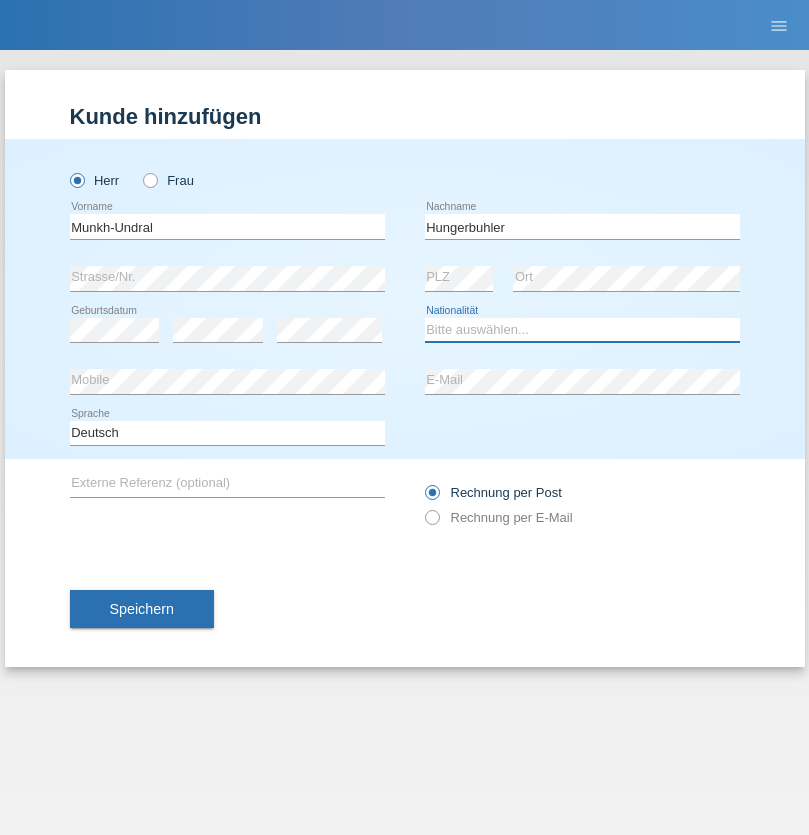 select on "MN" 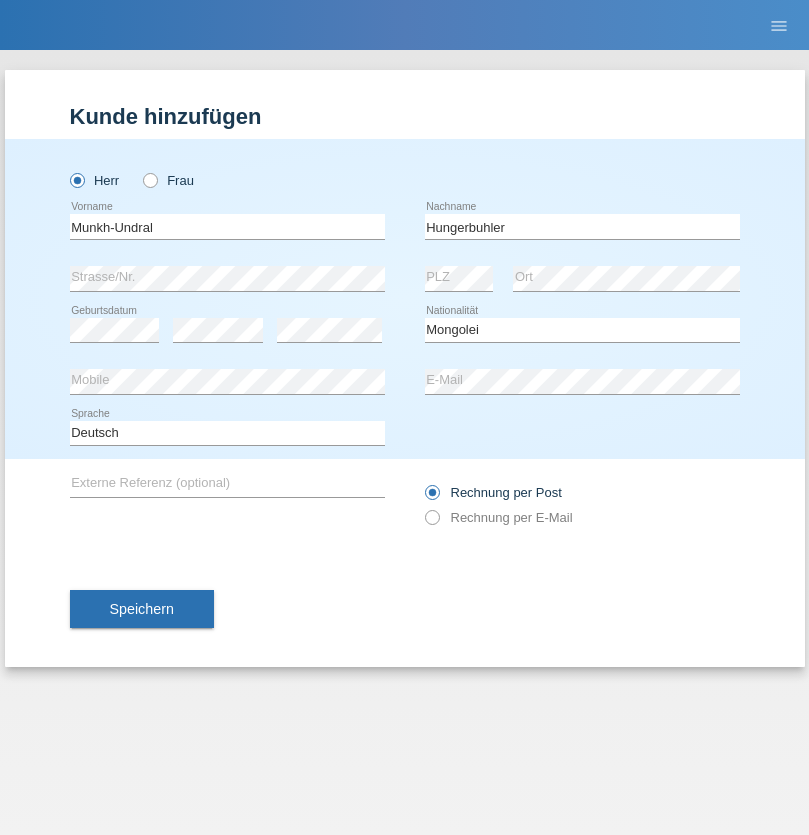 select on "C" 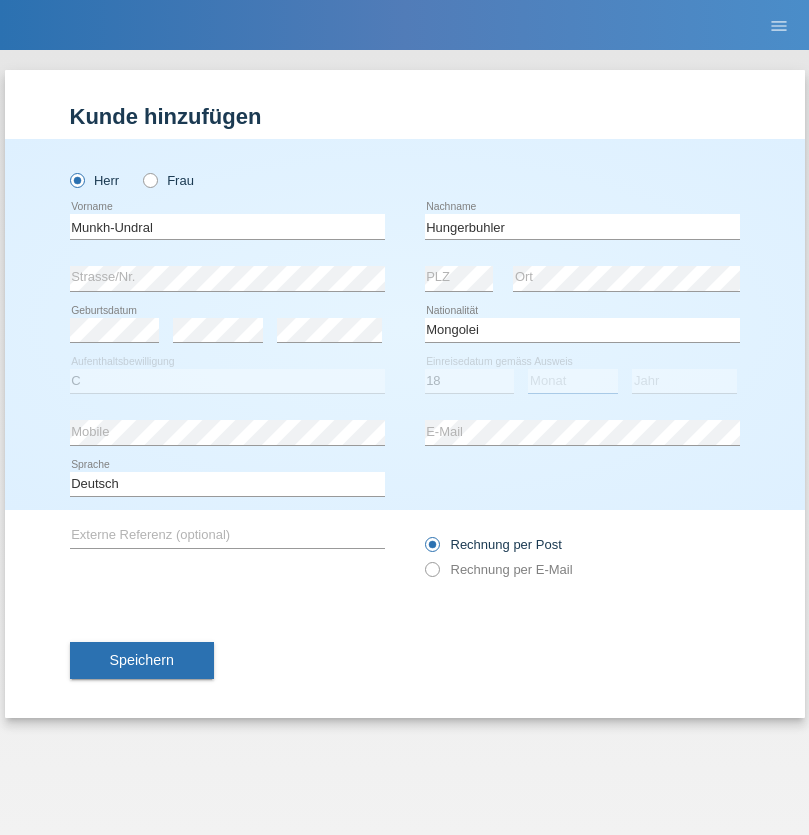 select on "07" 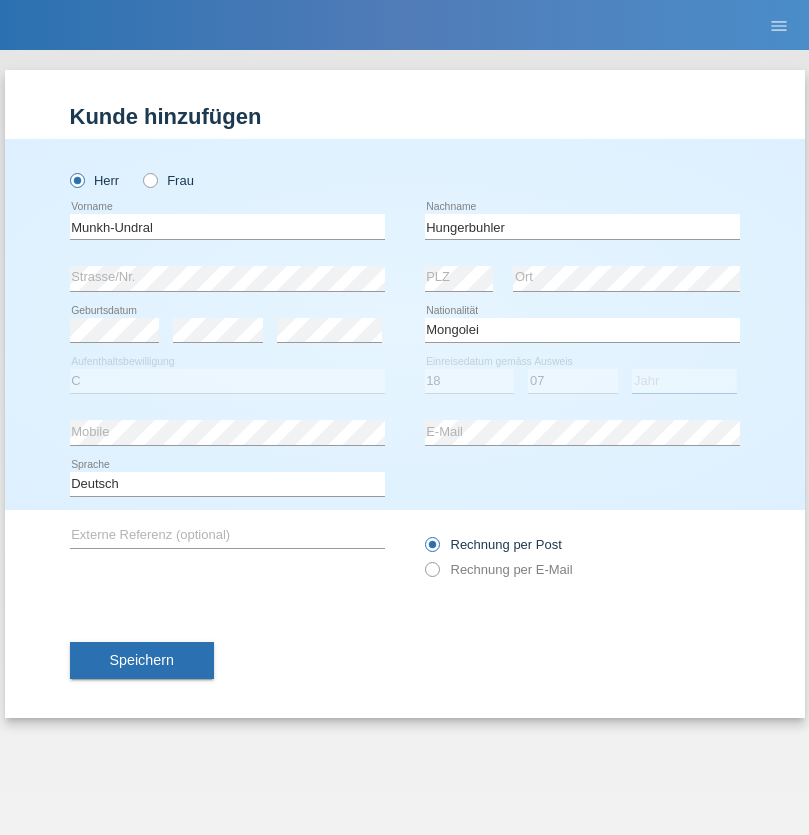 select on "2013" 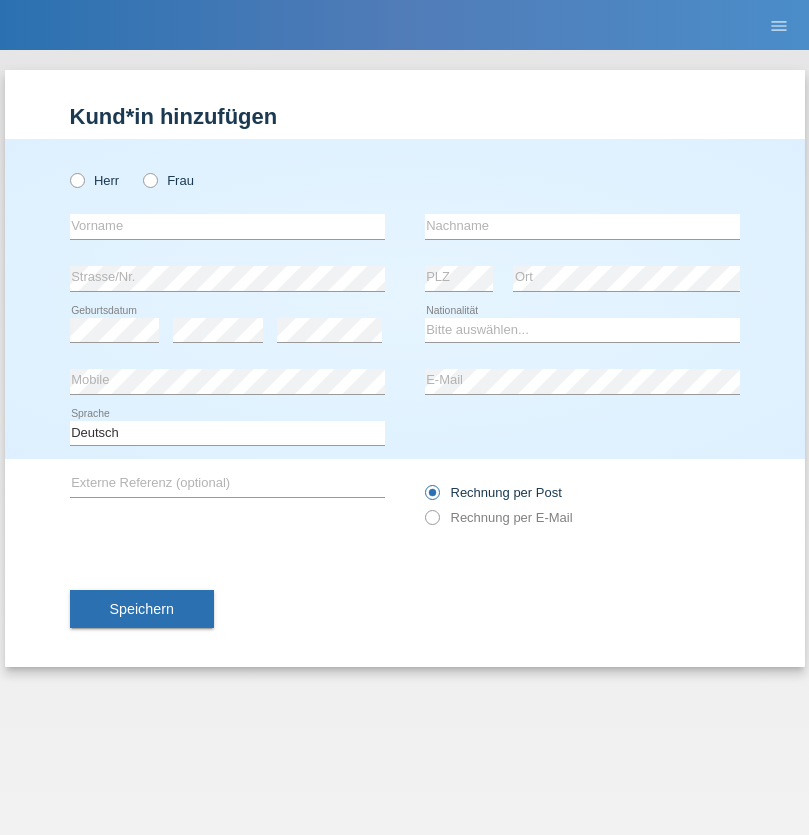 scroll, scrollTop: 0, scrollLeft: 0, axis: both 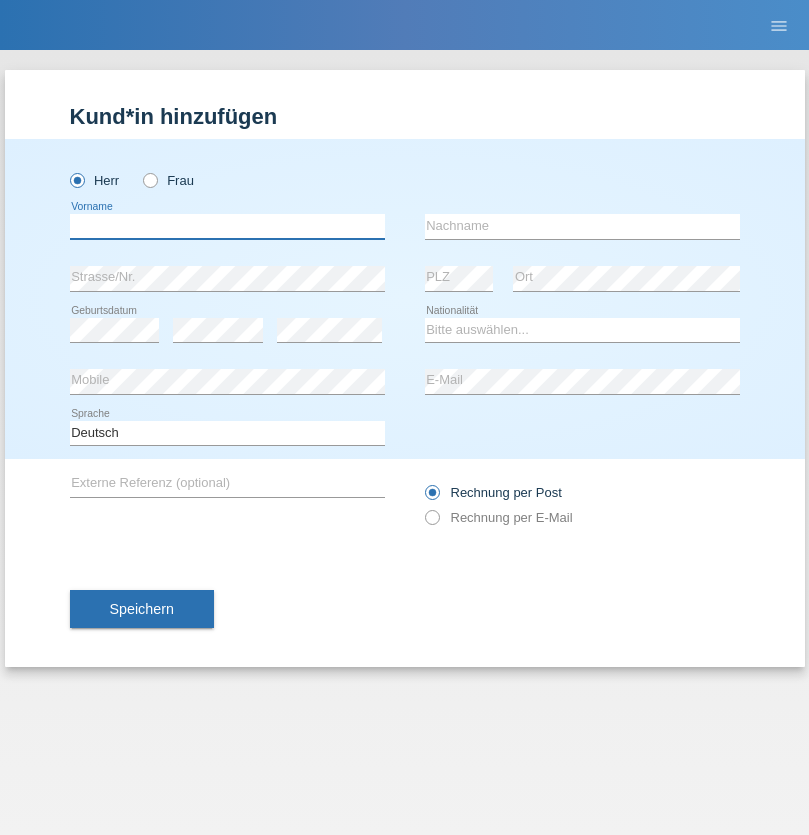 click at bounding box center [227, 226] 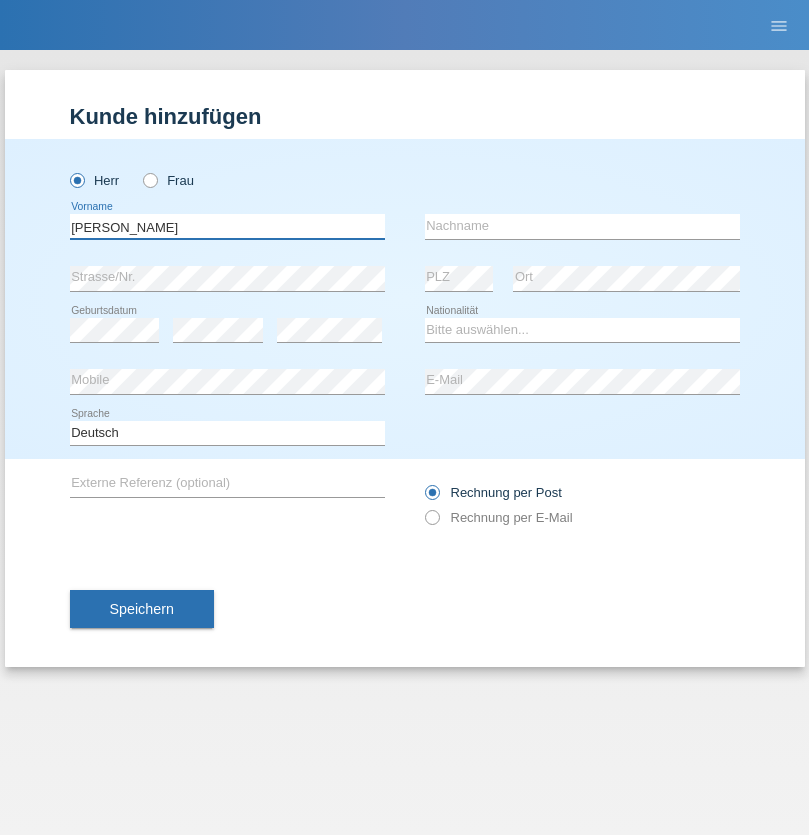 type on "Paulo Jorge Parreira" 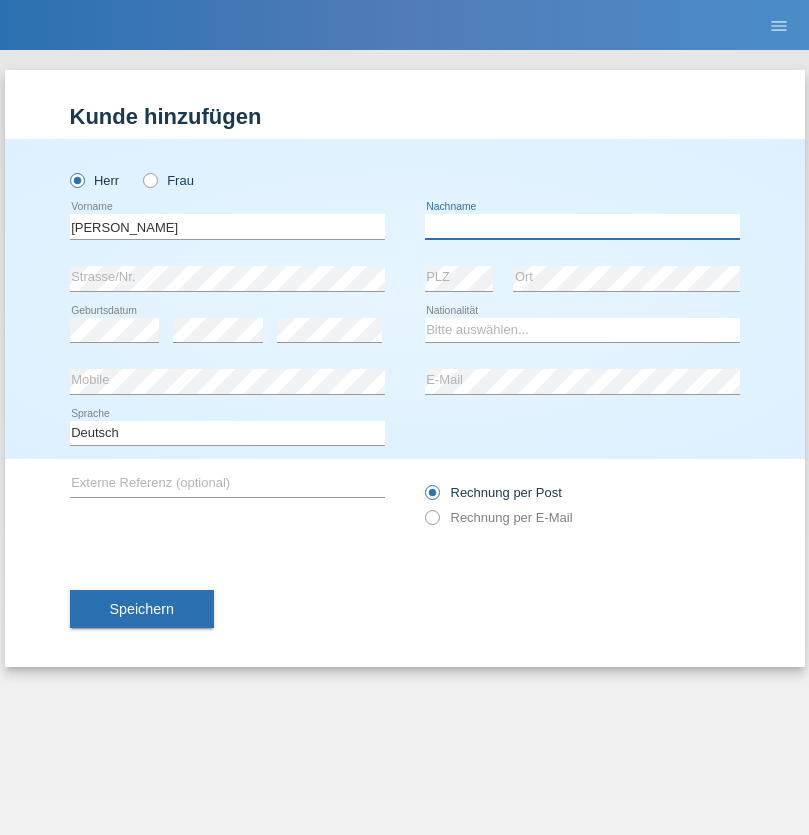 click at bounding box center (582, 226) 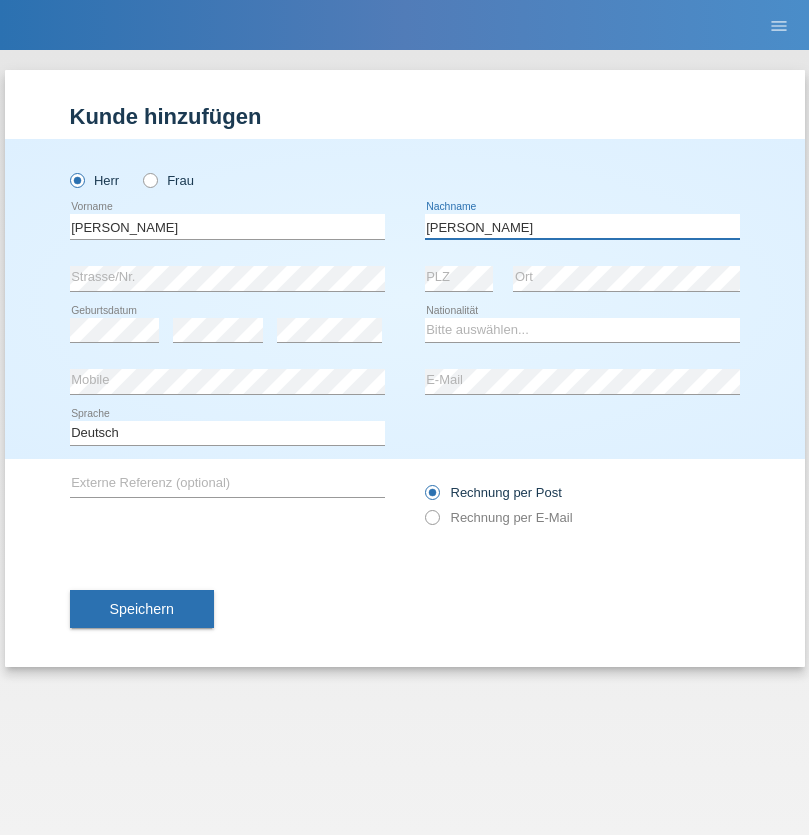 type on "Gonçalves" 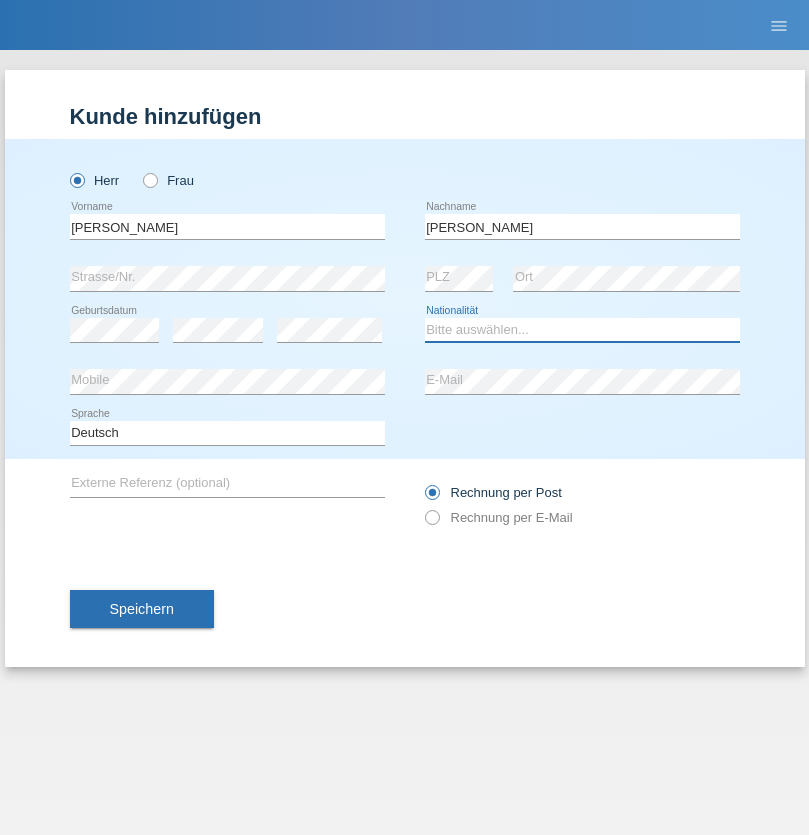 select on "PT" 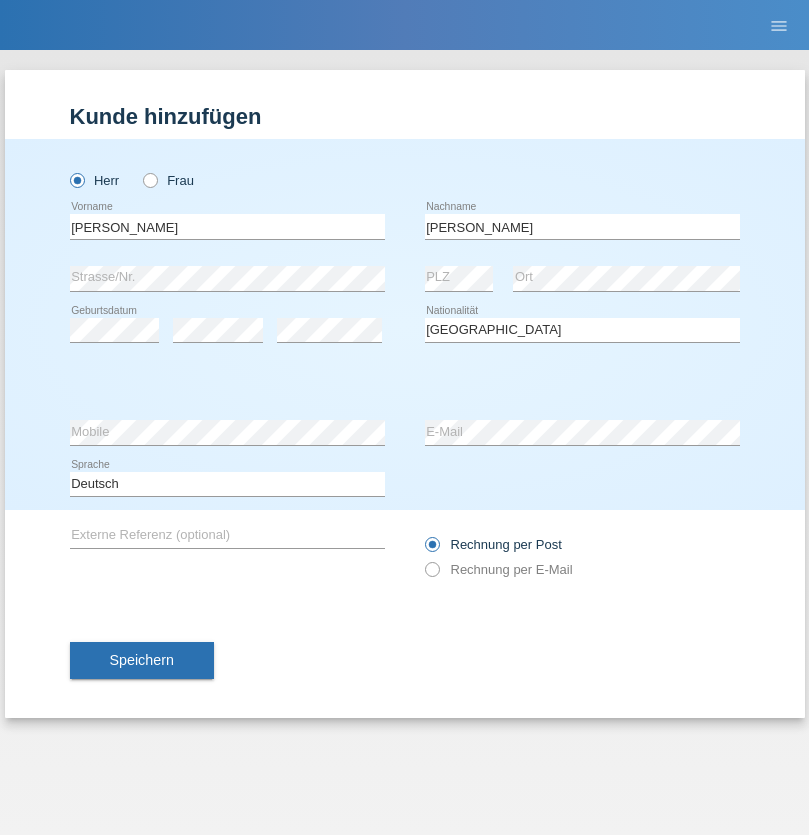 select on "C" 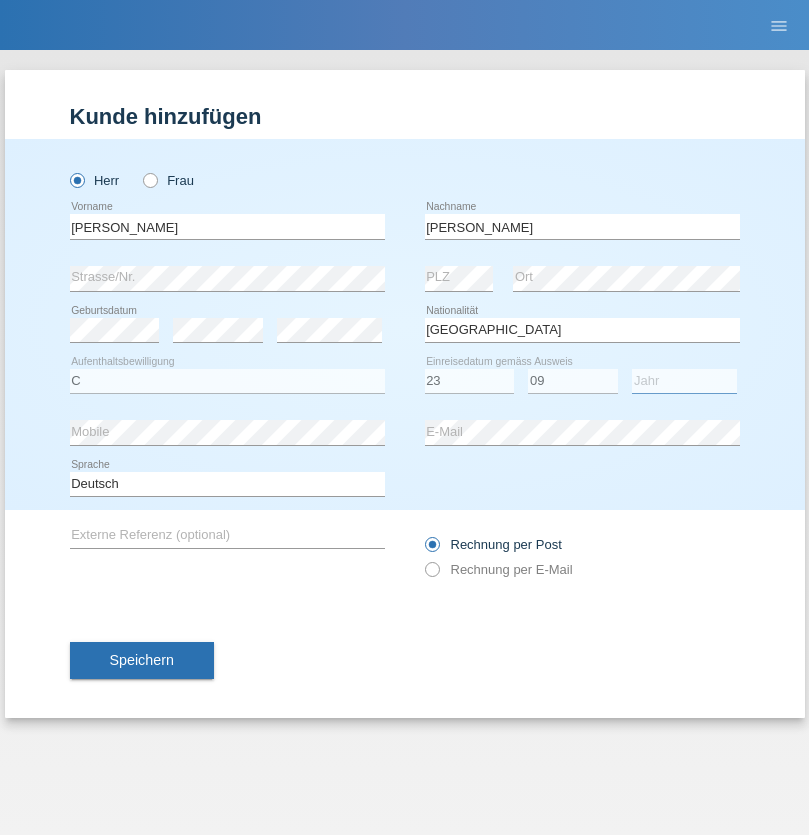select on "2007" 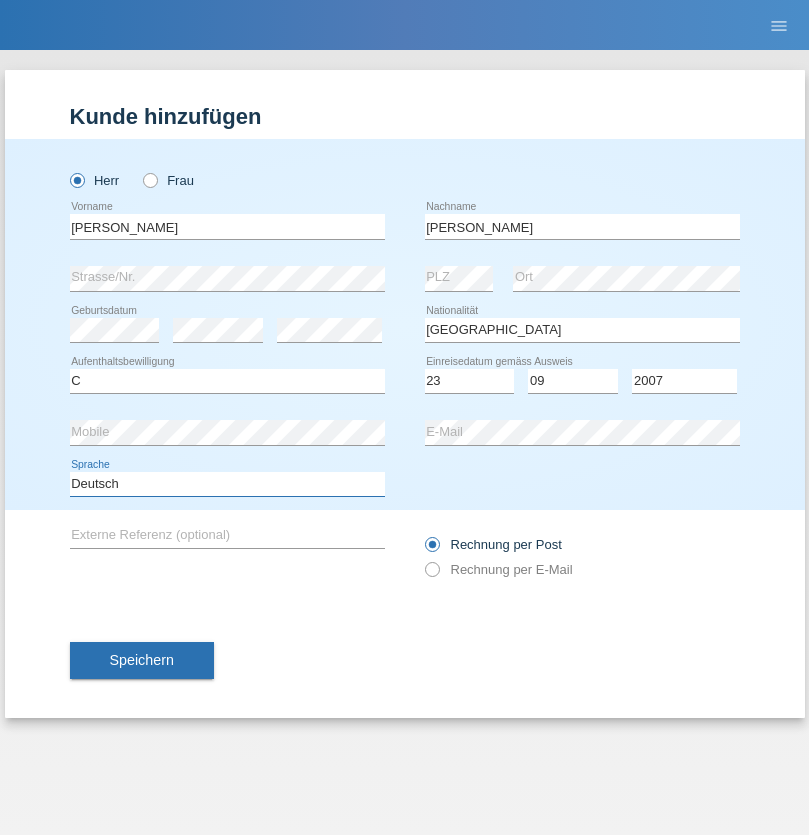 select on "en" 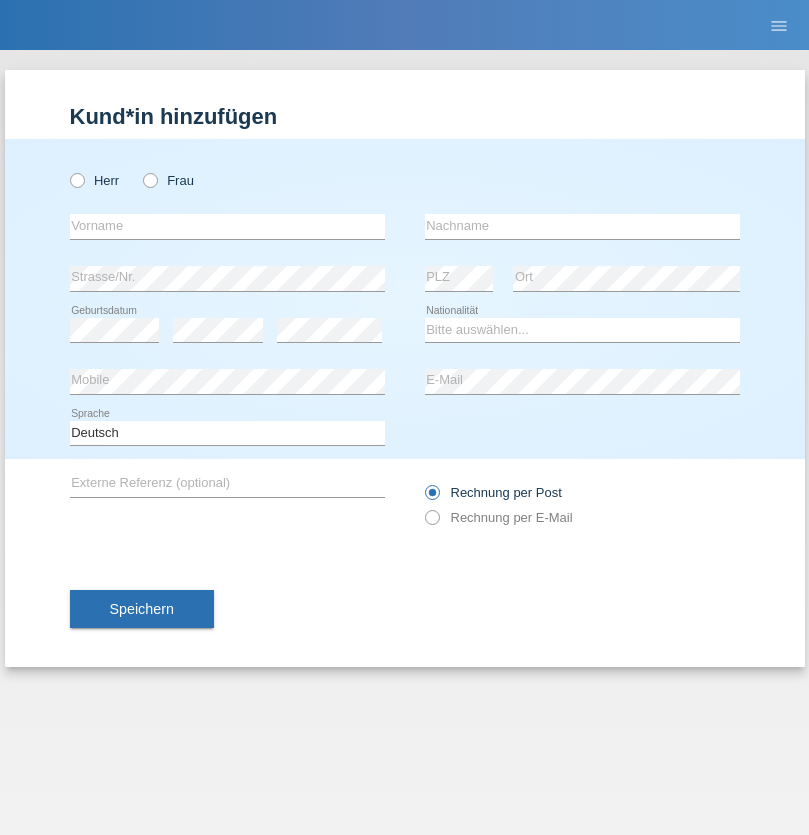 scroll, scrollTop: 0, scrollLeft: 0, axis: both 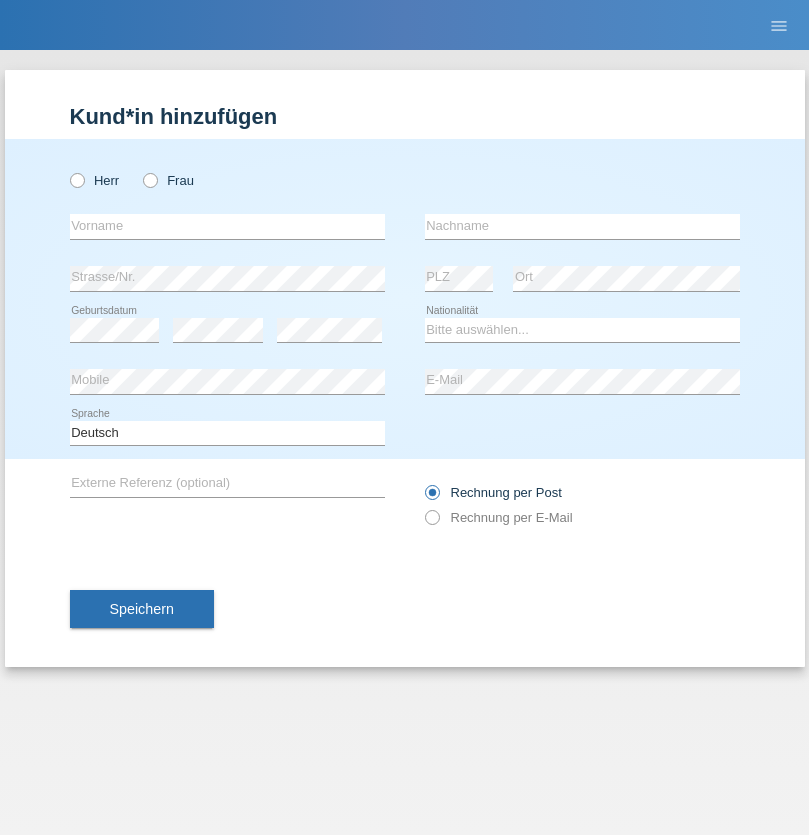 radio on "true" 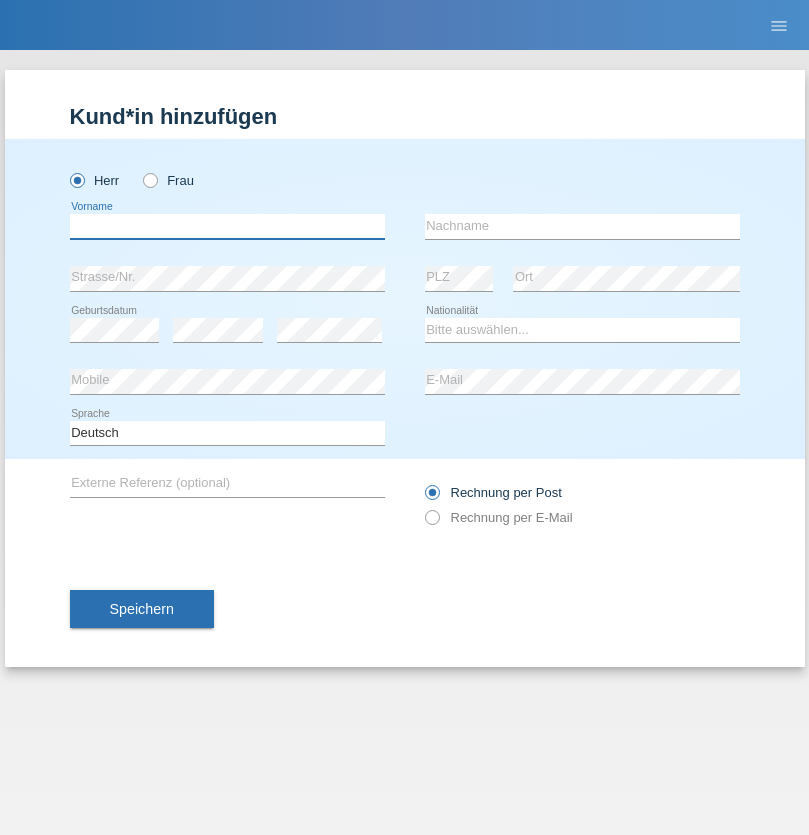 click at bounding box center [227, 226] 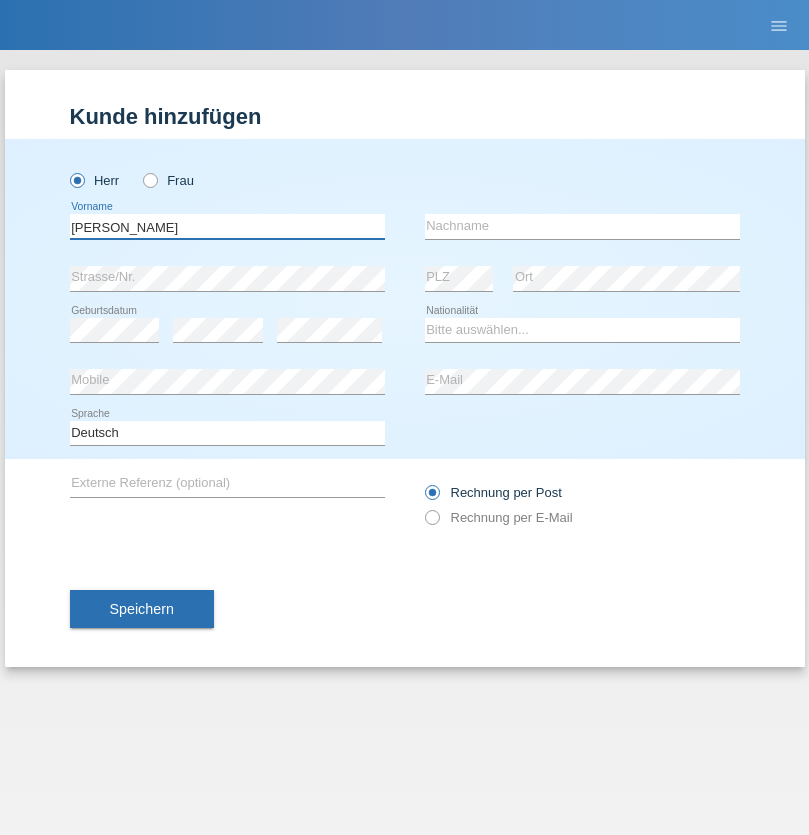 type on "[PERSON_NAME]" 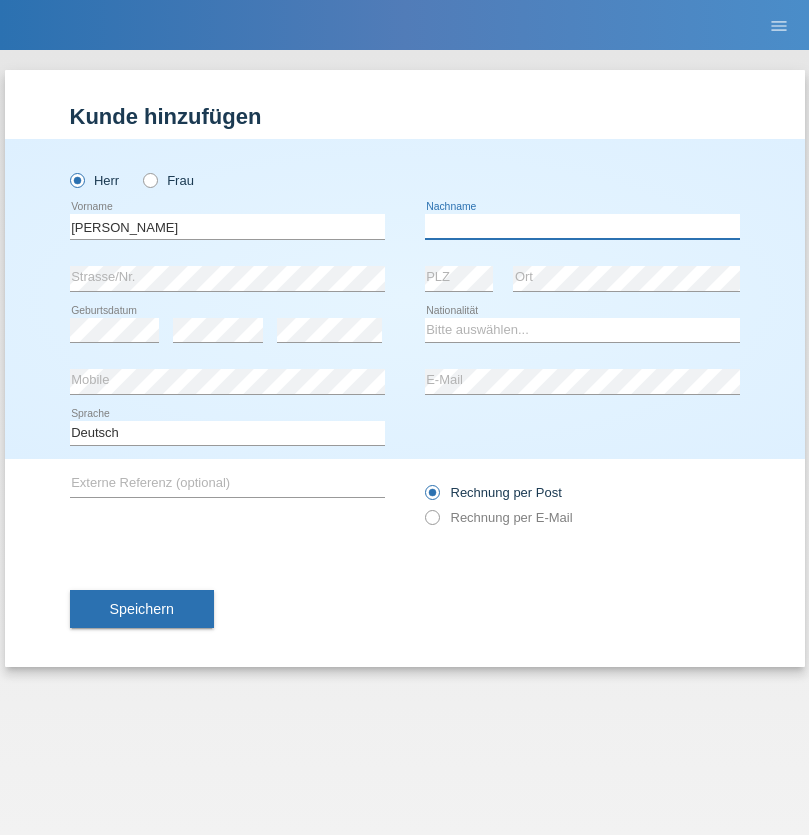 click at bounding box center (582, 226) 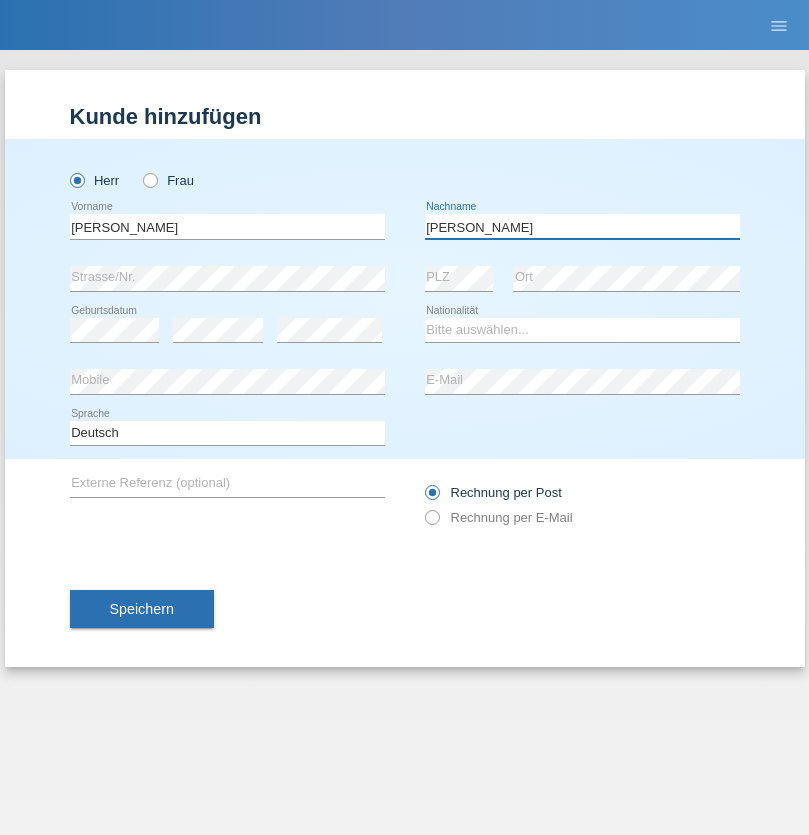 type on "[PERSON_NAME]" 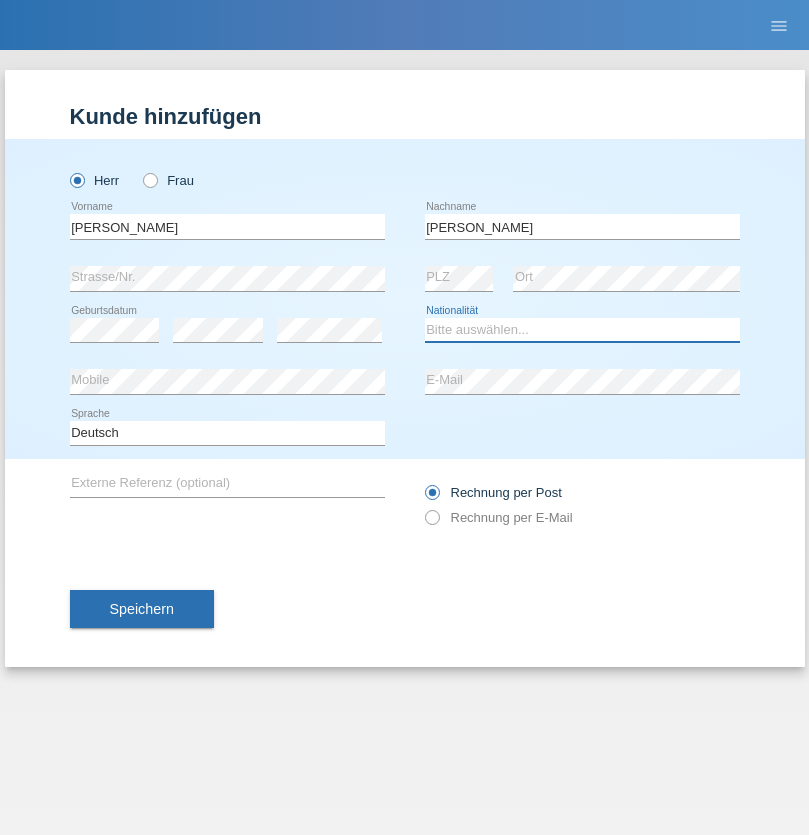 select on "RO" 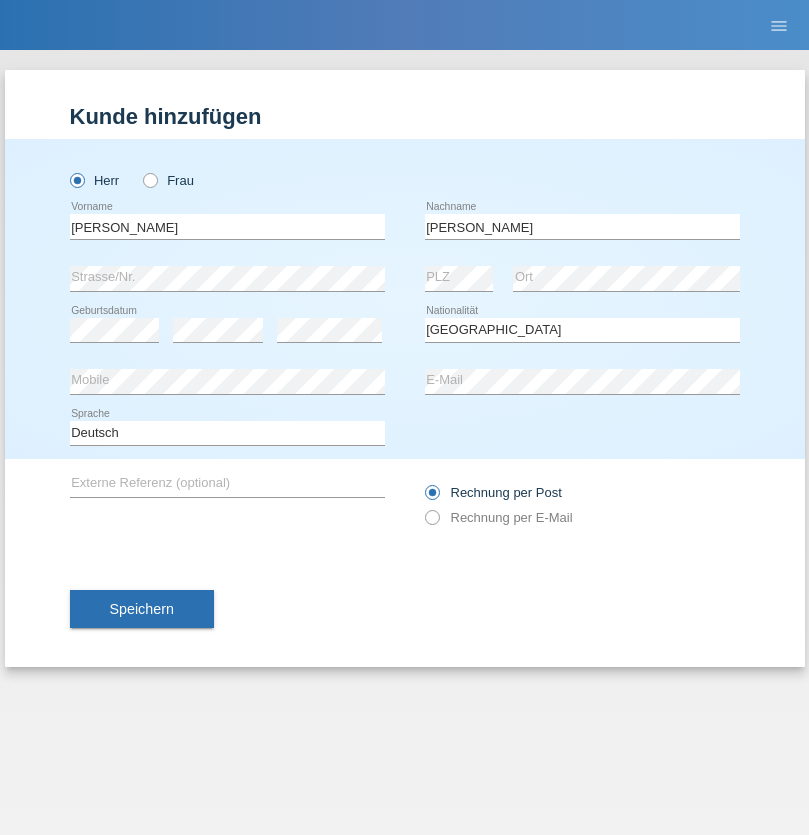 select on "C" 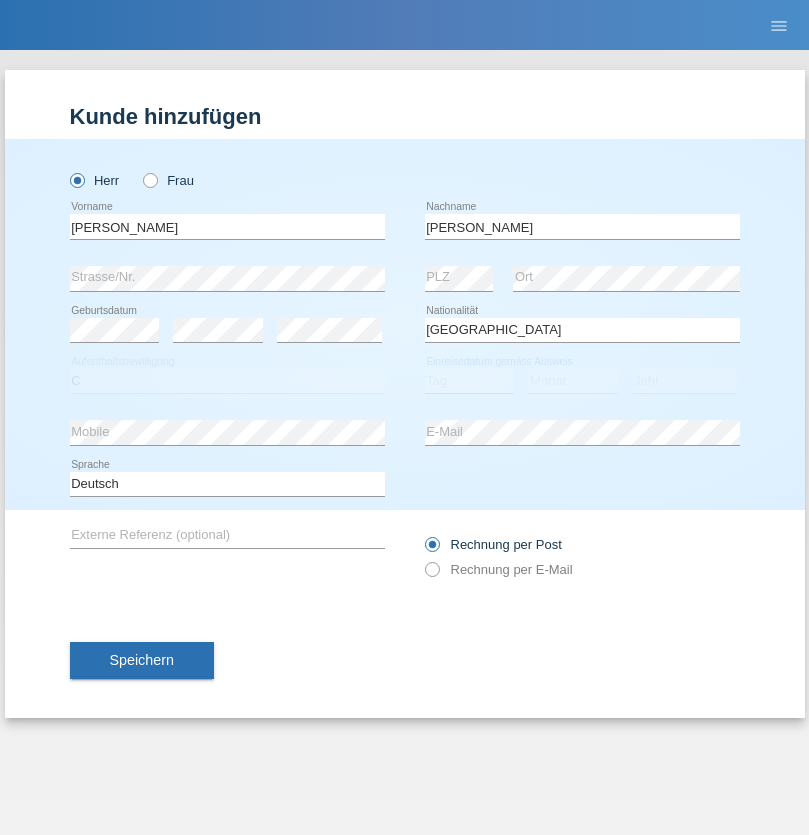 select on "07" 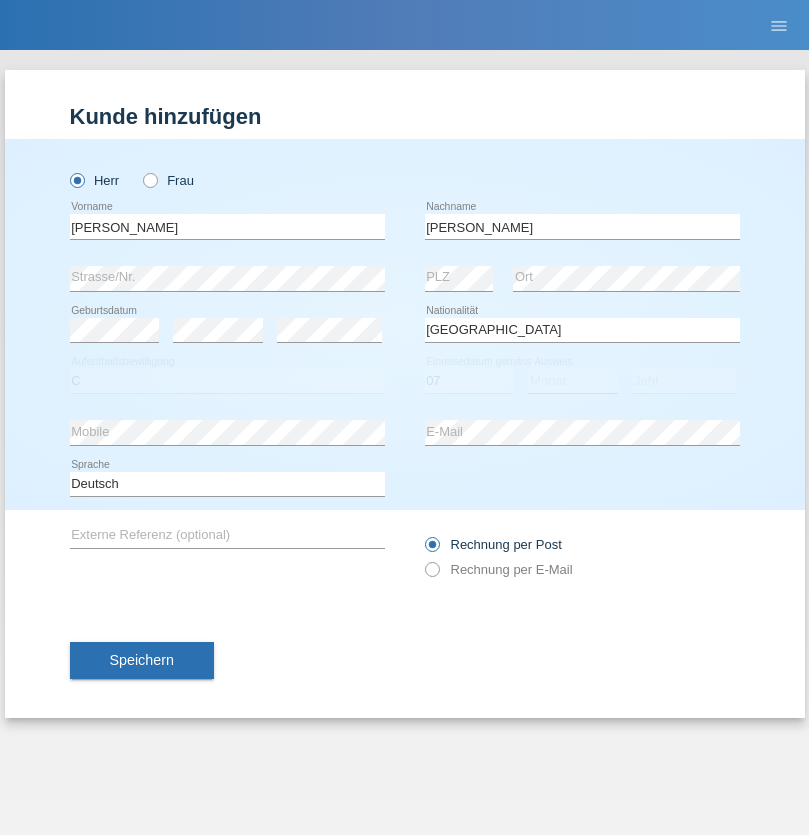 select on "02" 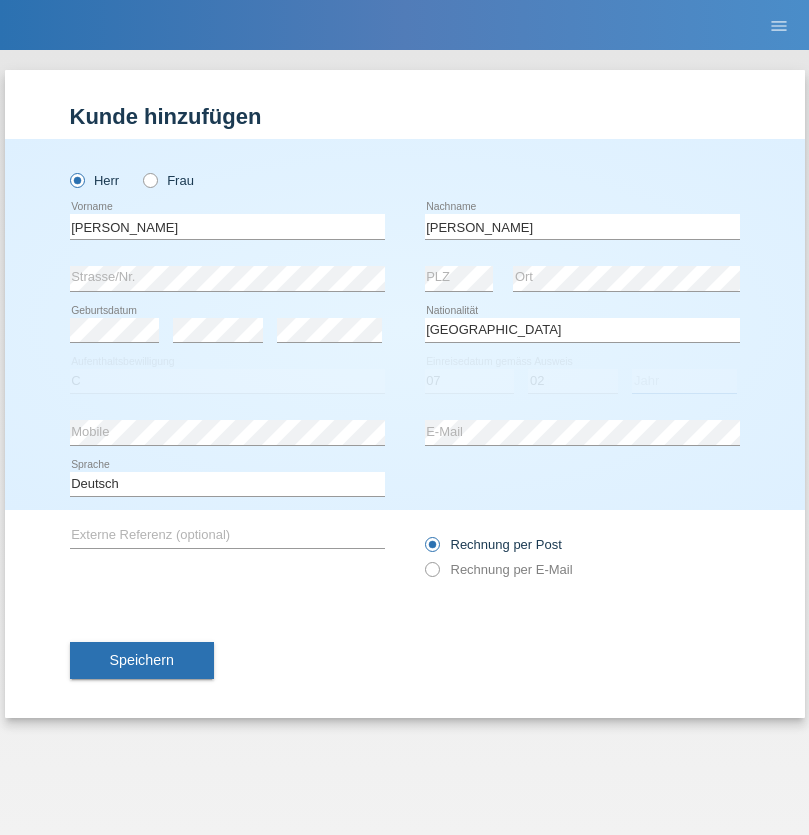 select on "2021" 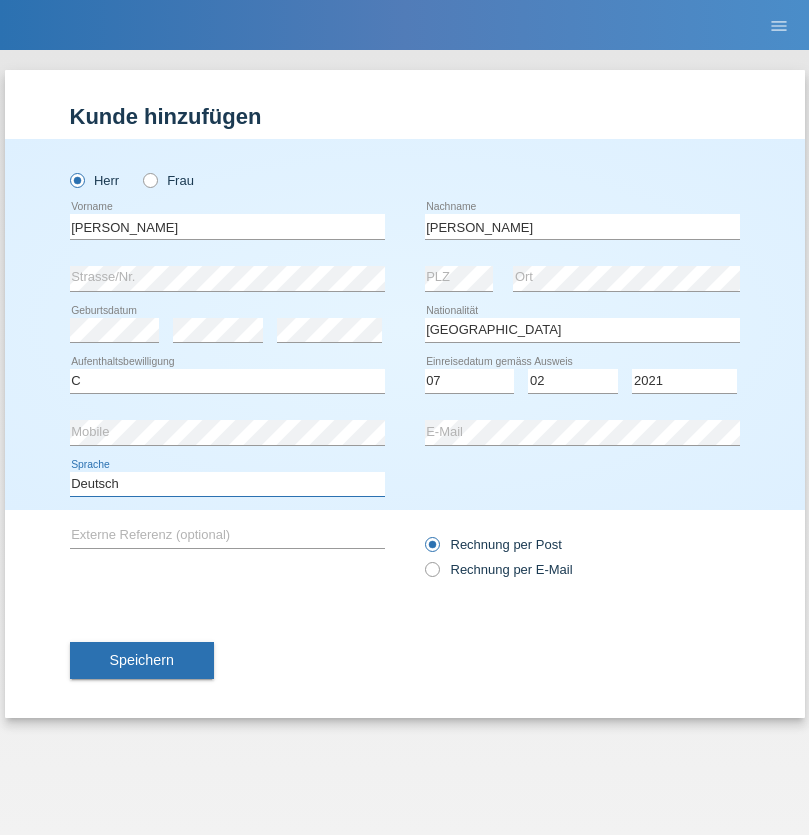 select on "en" 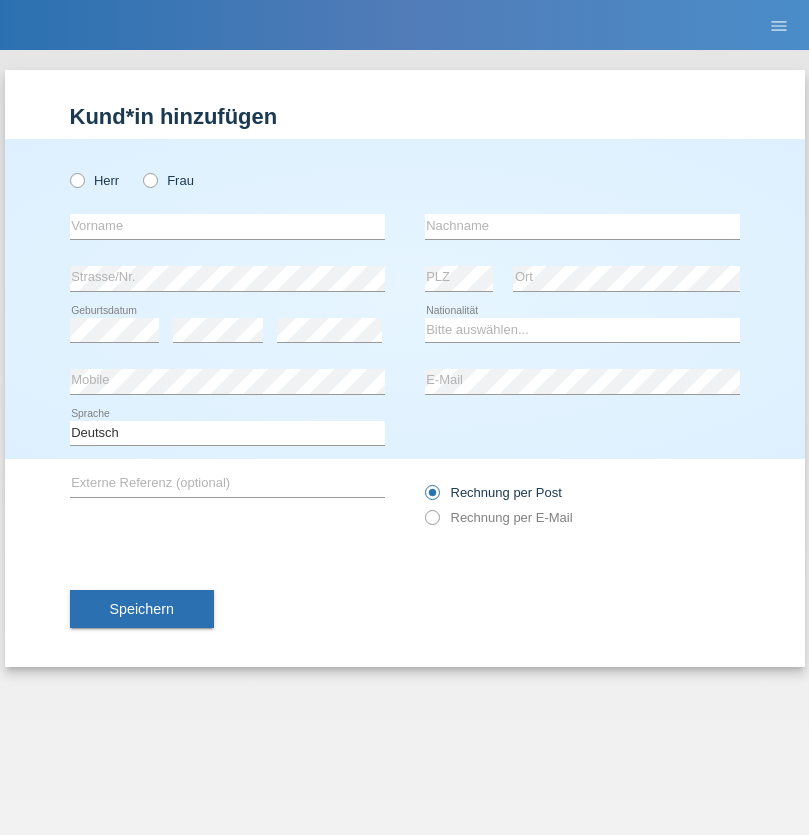 scroll, scrollTop: 0, scrollLeft: 0, axis: both 